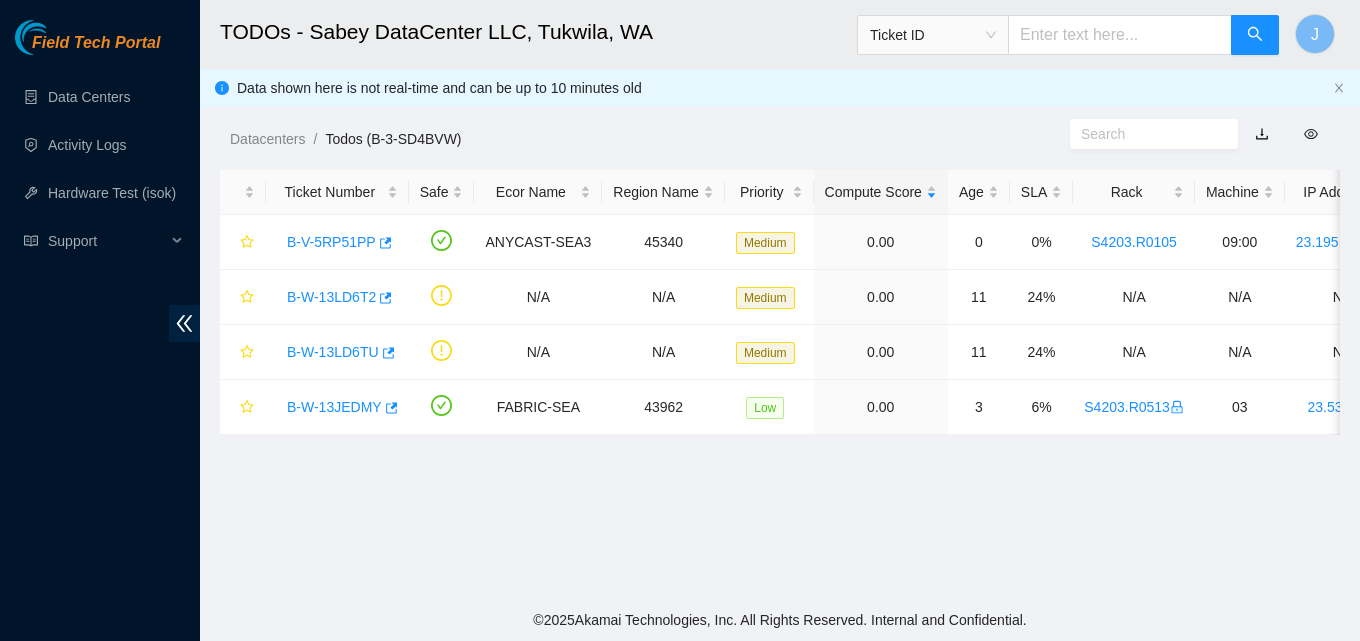 scroll, scrollTop: 0, scrollLeft: 0, axis: both 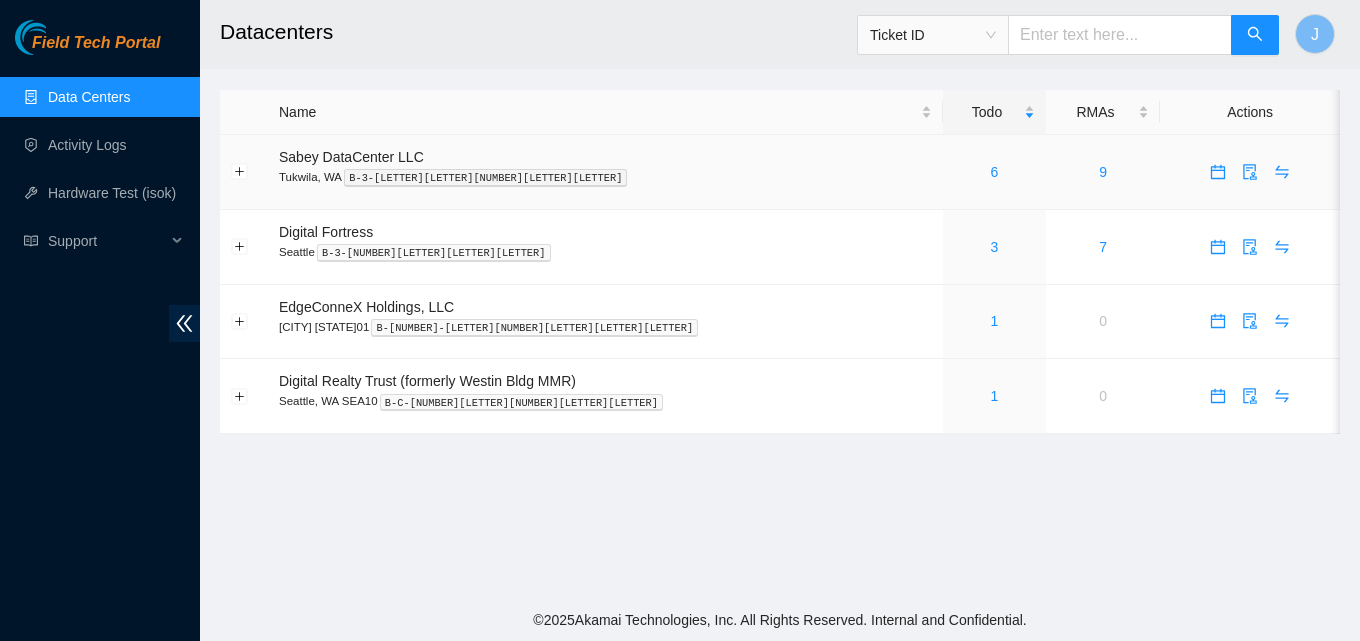 click on "6" at bounding box center [994, 172] 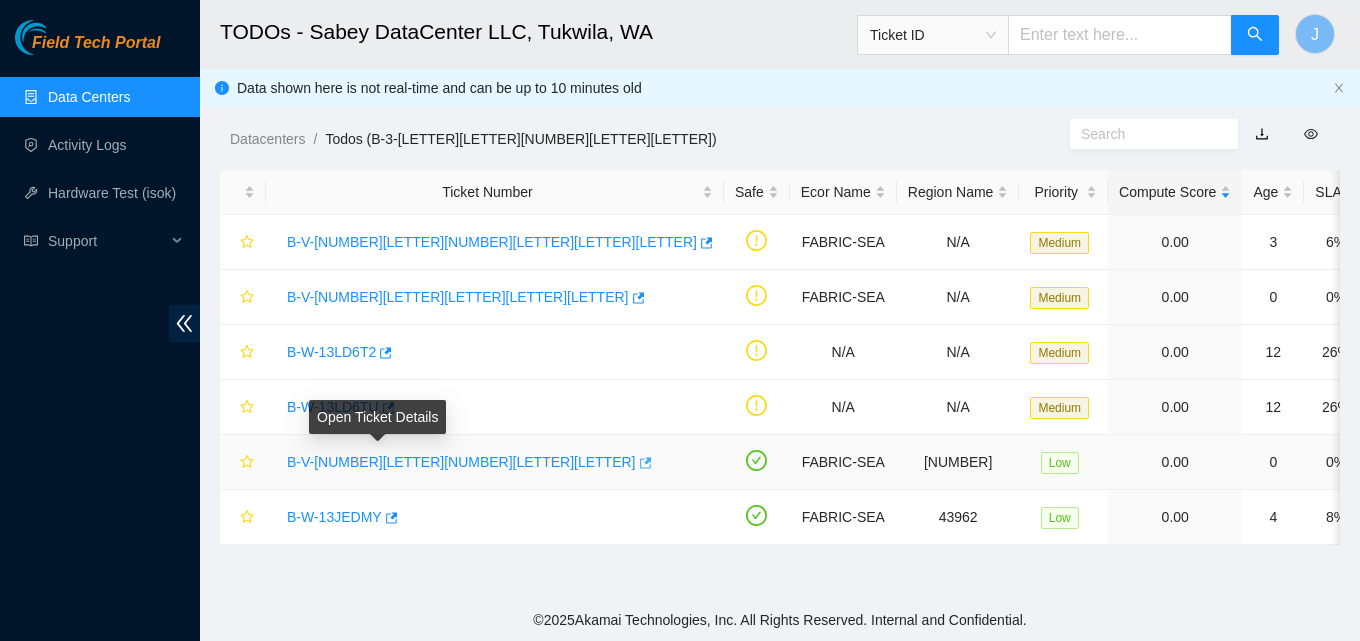 click 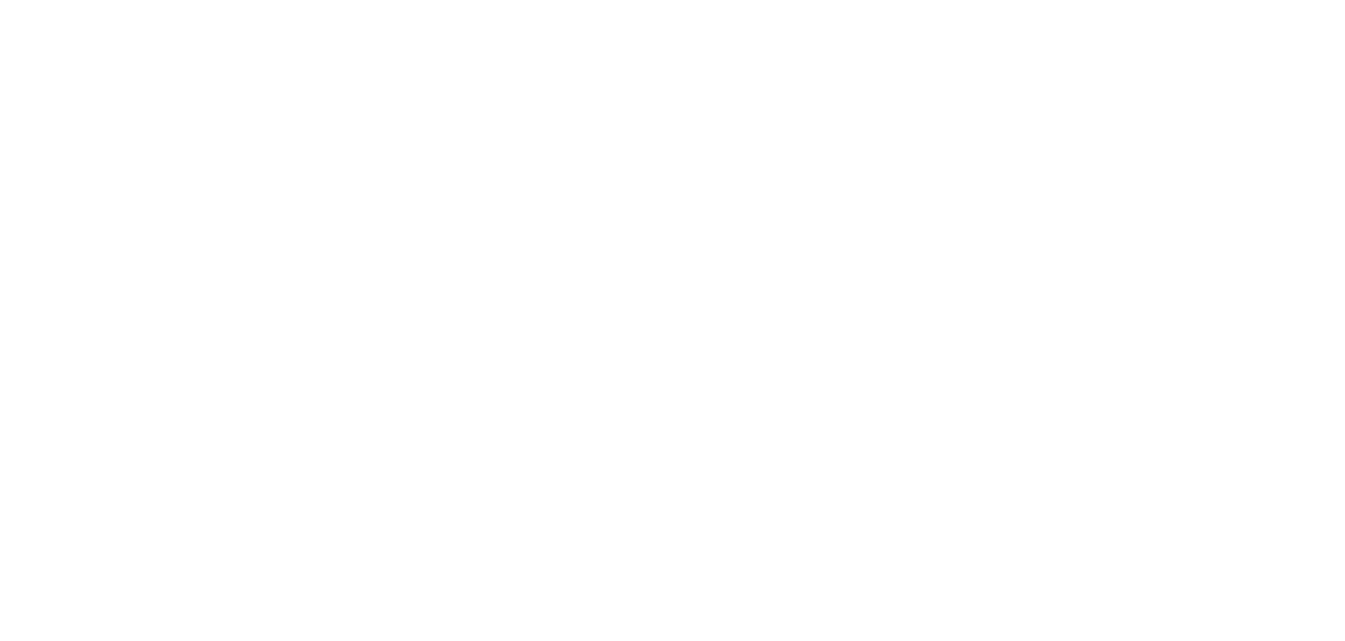 scroll, scrollTop: 0, scrollLeft: 0, axis: both 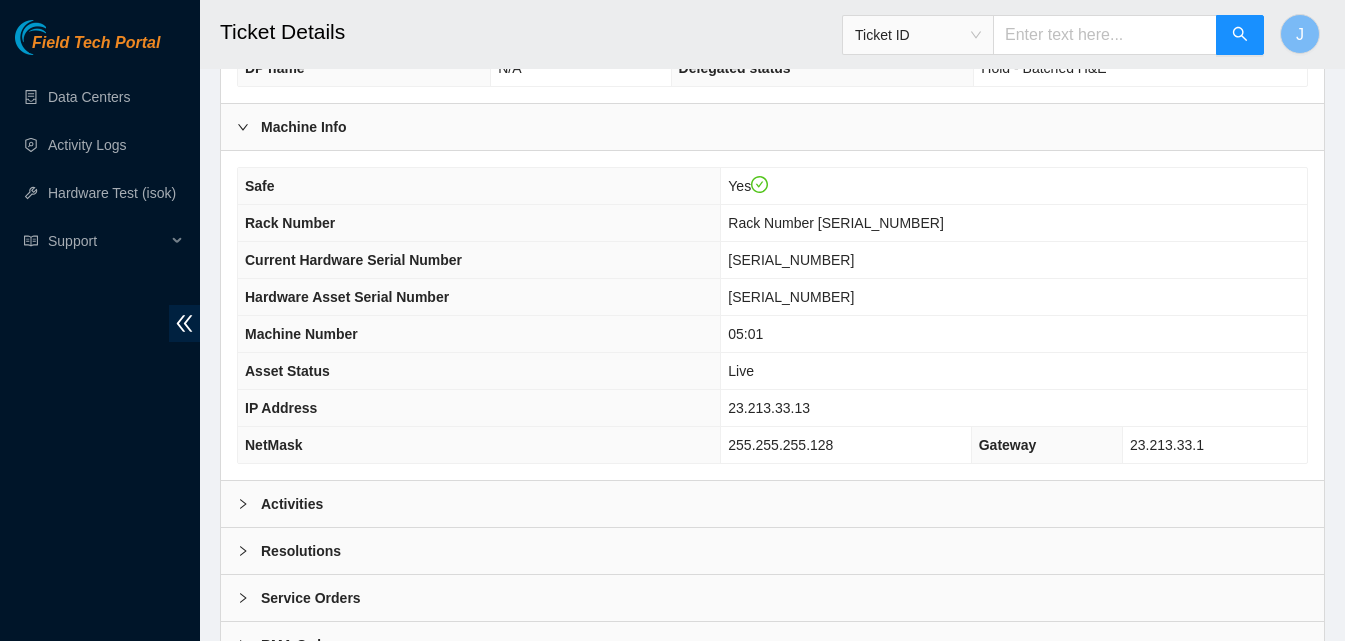 click on "Activities" at bounding box center (772, 504) 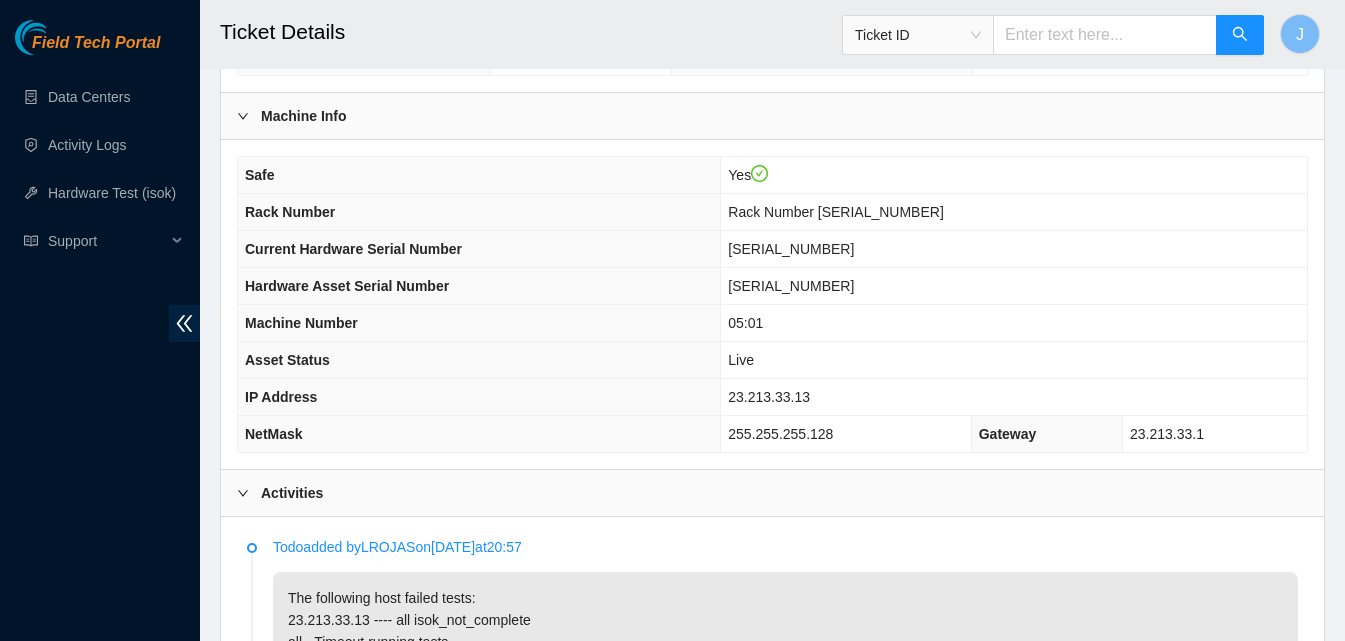 scroll, scrollTop: 600, scrollLeft: 0, axis: vertical 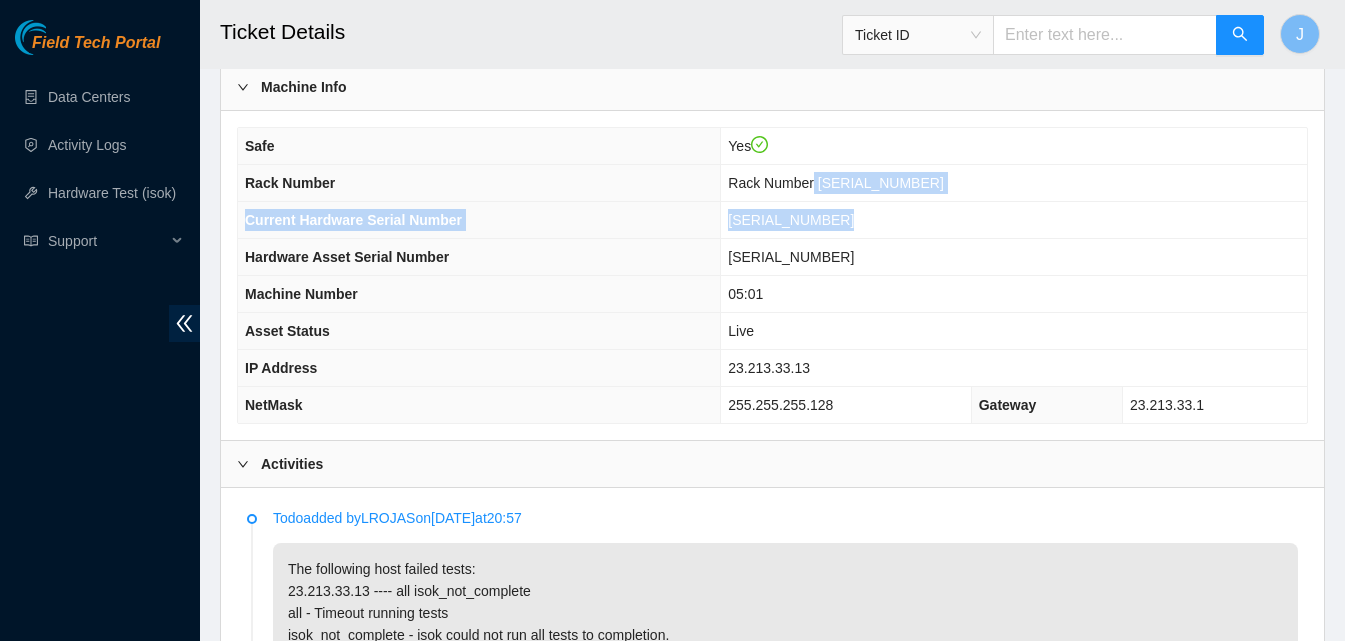 click on "Safe Yes  Rack Number S4203.R0612 Current Hardware Serial Number MX-2148-0638-N1 Hardware Asset Serial Number MX-2148-0638-N1 Machine Number 05:01 Asset Status Live IP Address 23.213.33.13 NetMask 255.255.255.128 Gateway 23.213.33.1" at bounding box center [772, 275] 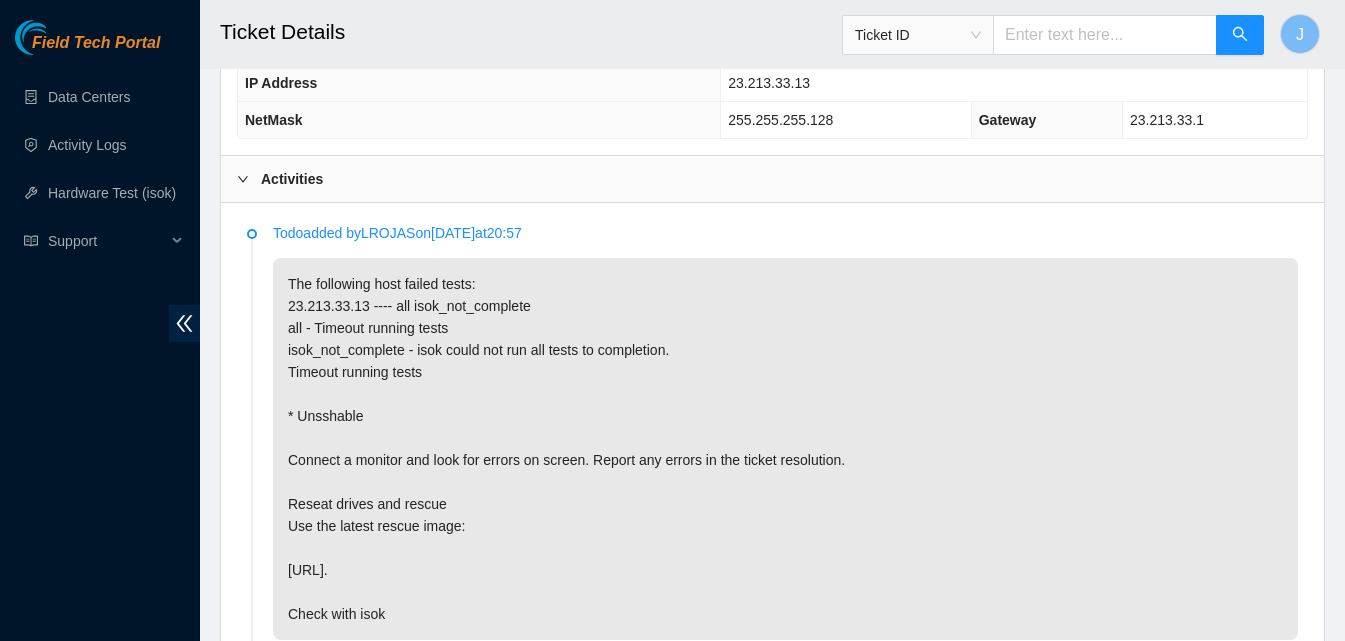 scroll, scrollTop: 908, scrollLeft: 0, axis: vertical 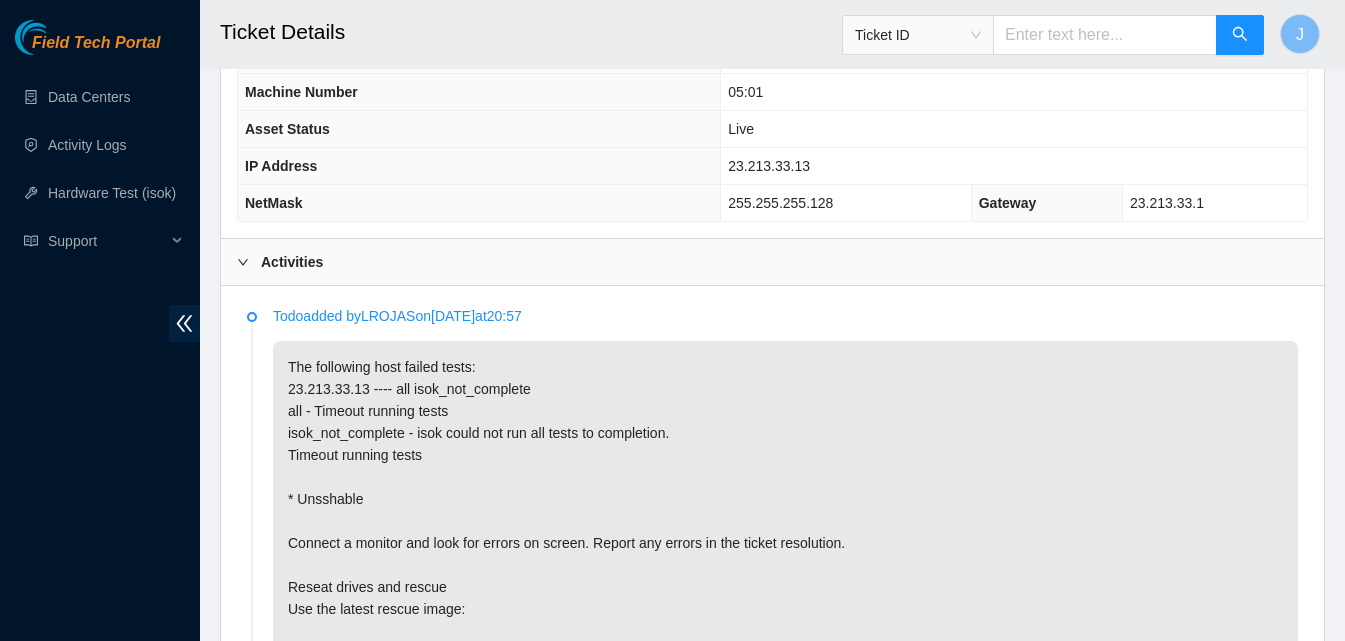 click on "Live" at bounding box center (1014, 129) 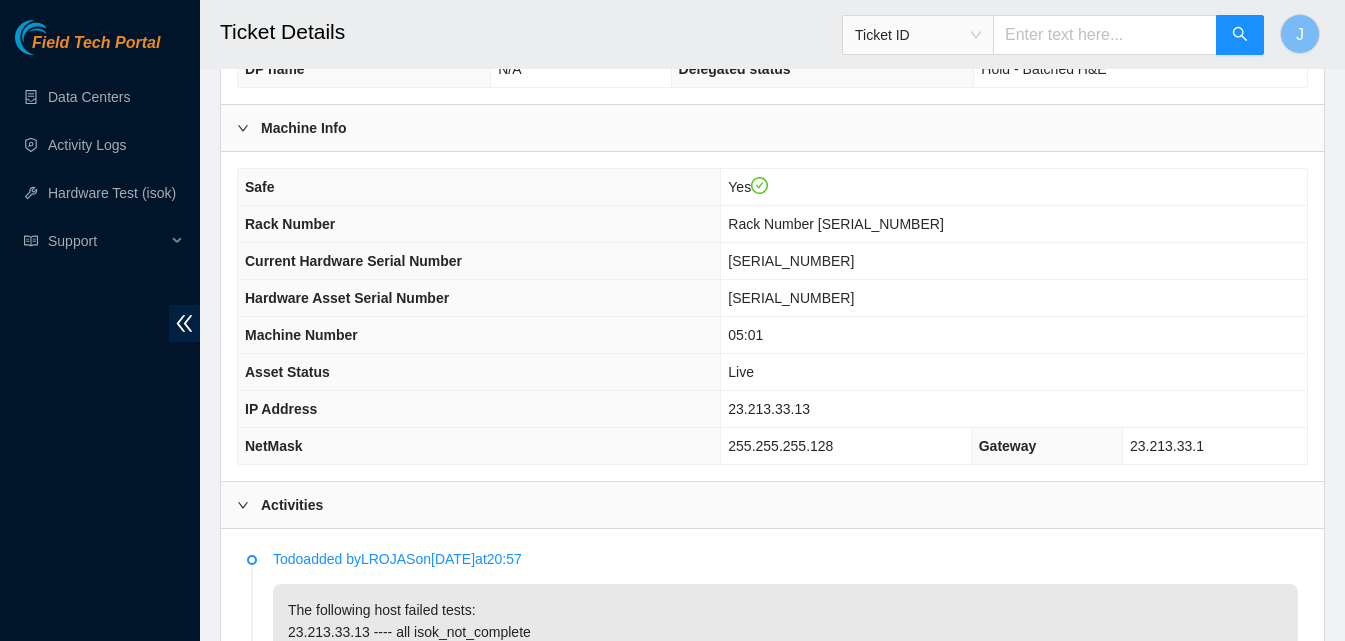 scroll, scrollTop: 545, scrollLeft: 0, axis: vertical 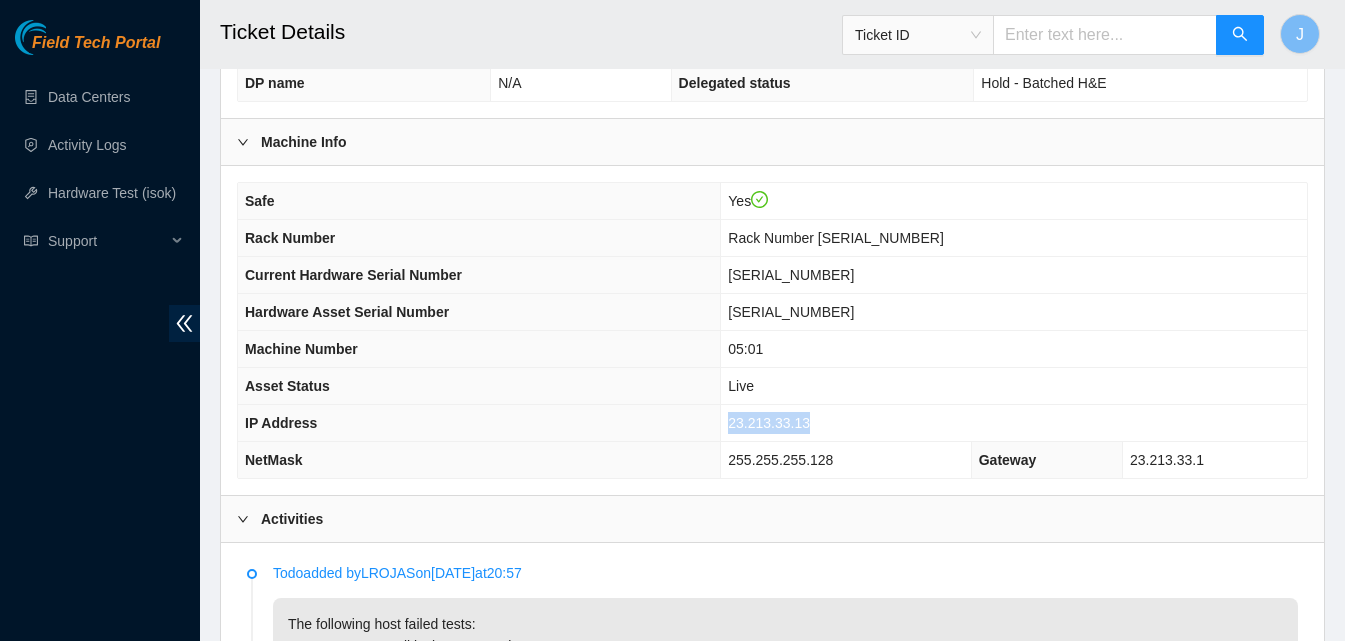 drag, startPoint x: 837, startPoint y: 421, endPoint x: 711, endPoint y: 420, distance: 126.00397 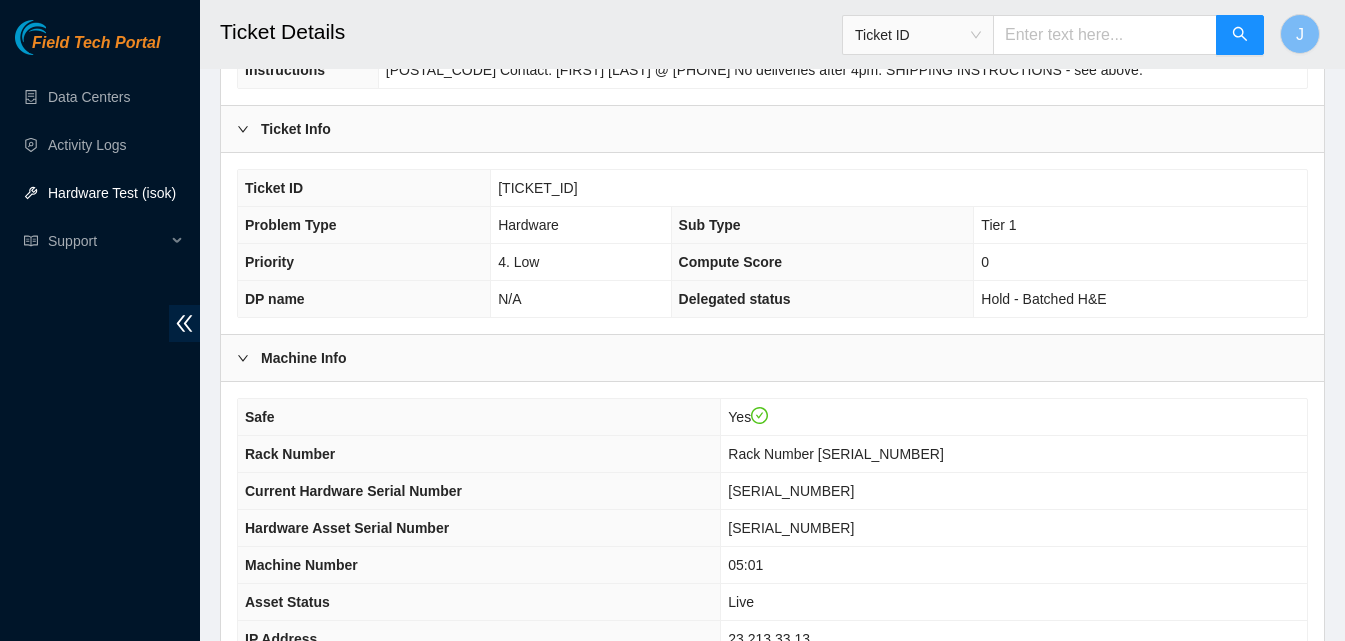 scroll, scrollTop: 0, scrollLeft: 0, axis: both 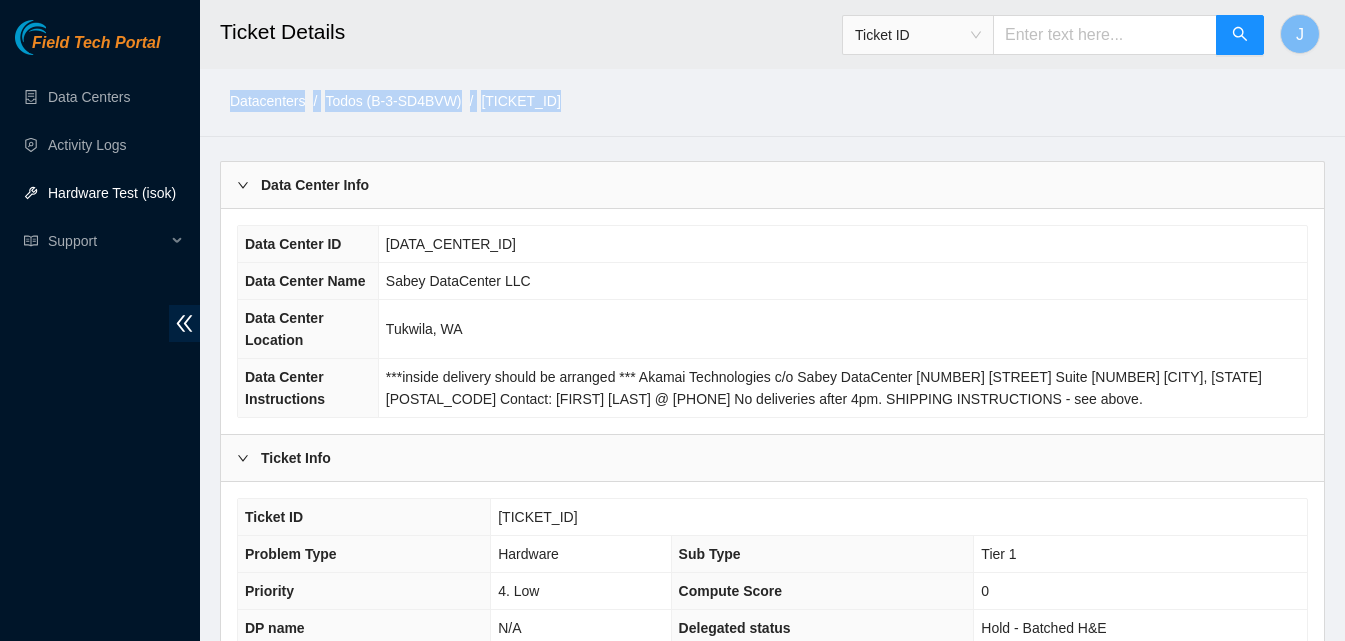 drag, startPoint x: 791, startPoint y: 13, endPoint x: 940, endPoint y: -87, distance: 179.44637 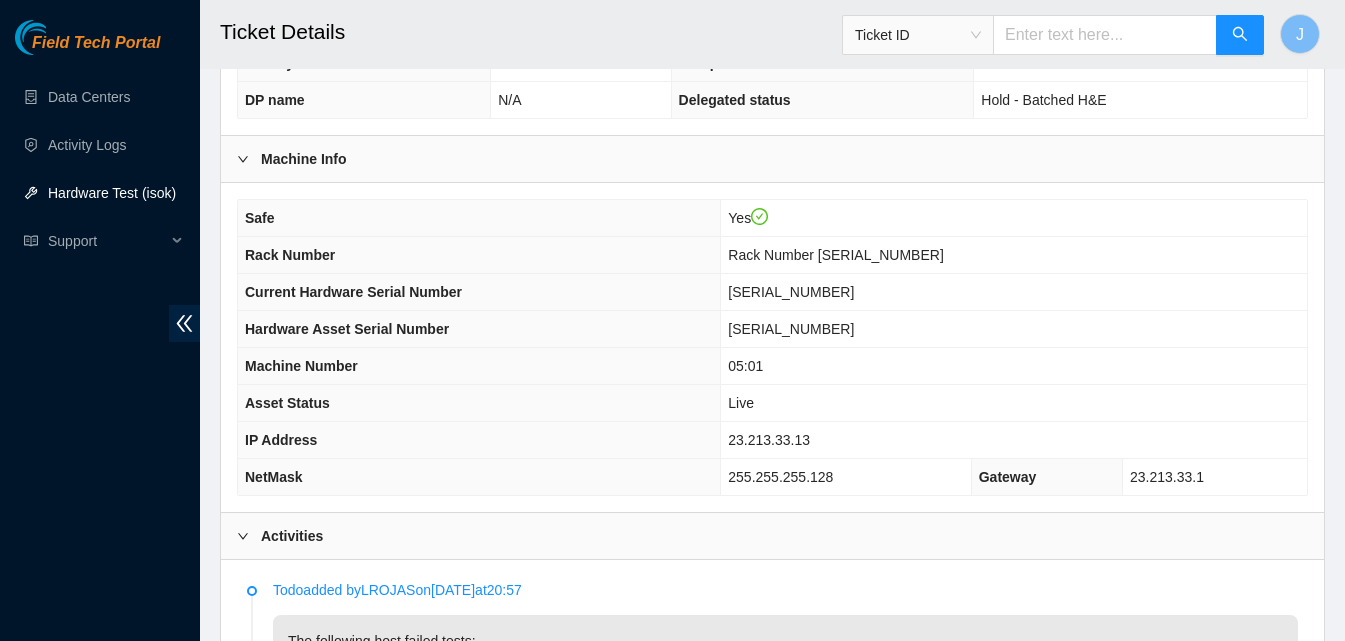 scroll, scrollTop: 533, scrollLeft: 0, axis: vertical 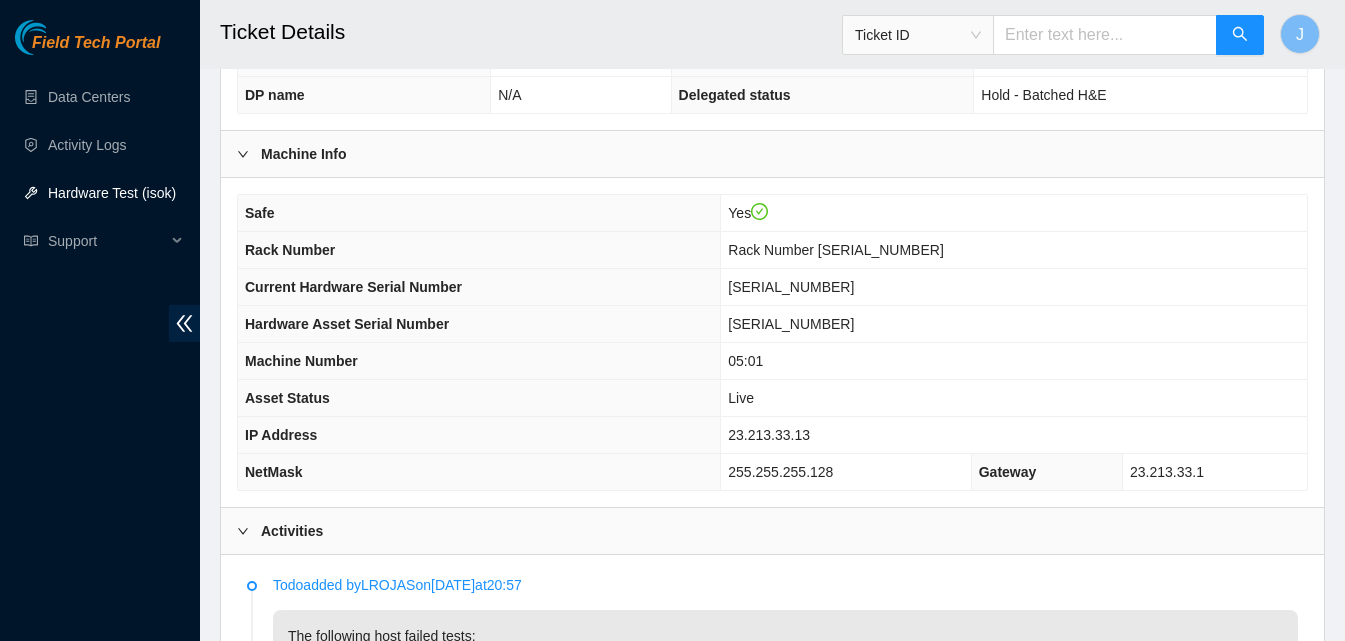 click on "[IP_ADDRESS]" at bounding box center (1014, 435) 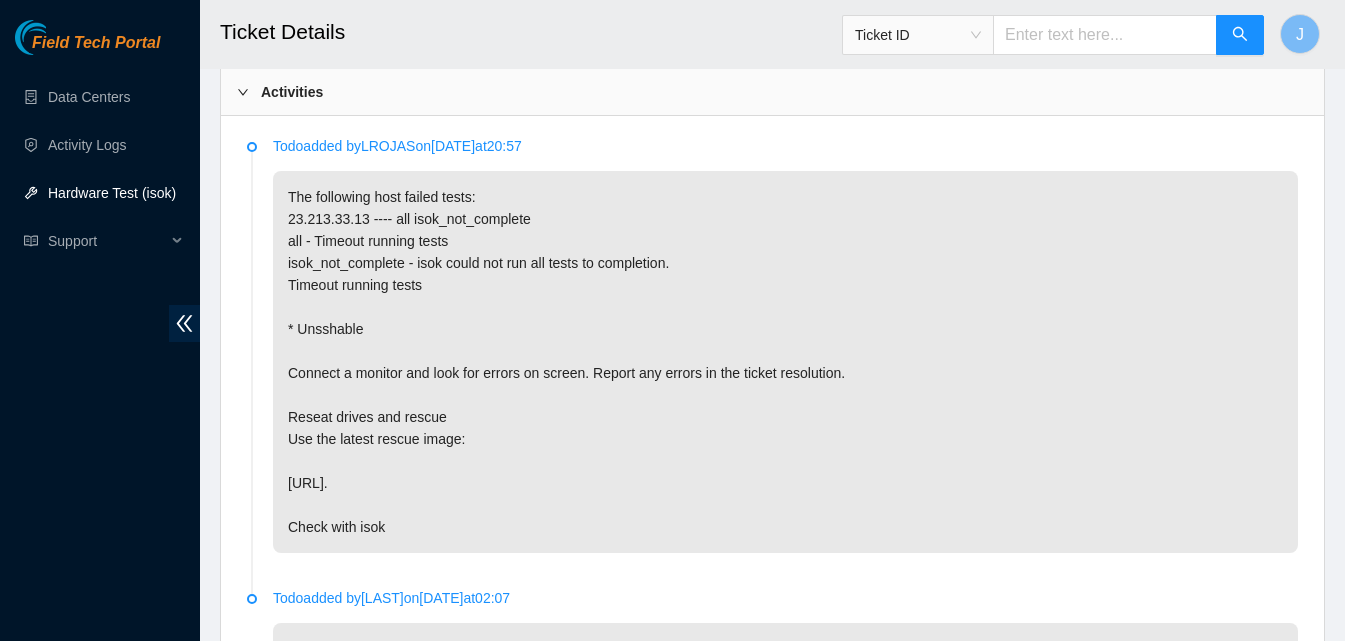 scroll, scrollTop: 973, scrollLeft: 0, axis: vertical 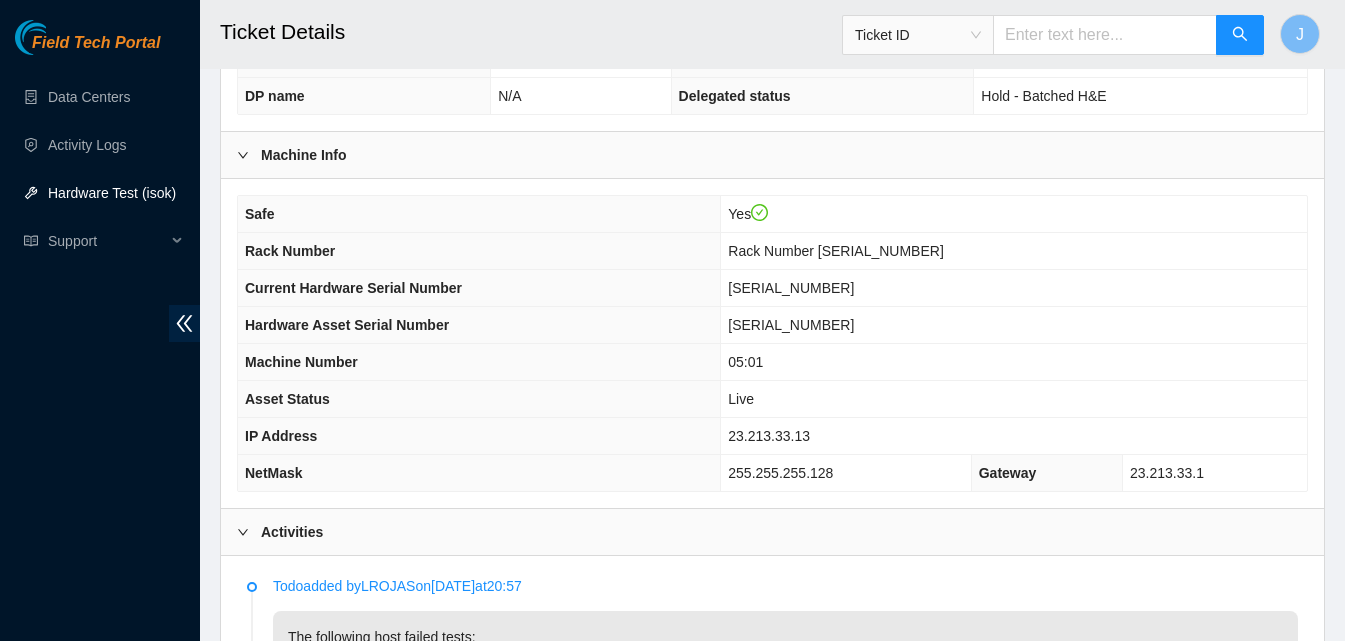 click on "Activities" at bounding box center (772, 532) 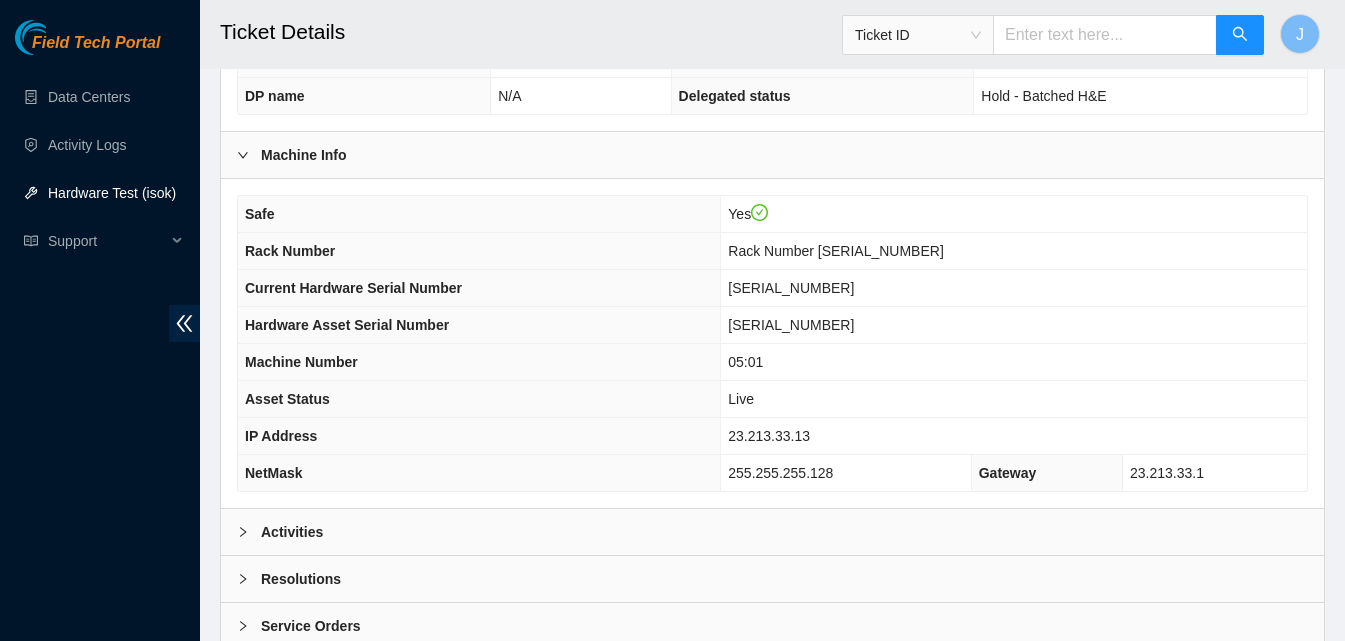 scroll, scrollTop: 572, scrollLeft: 0, axis: vertical 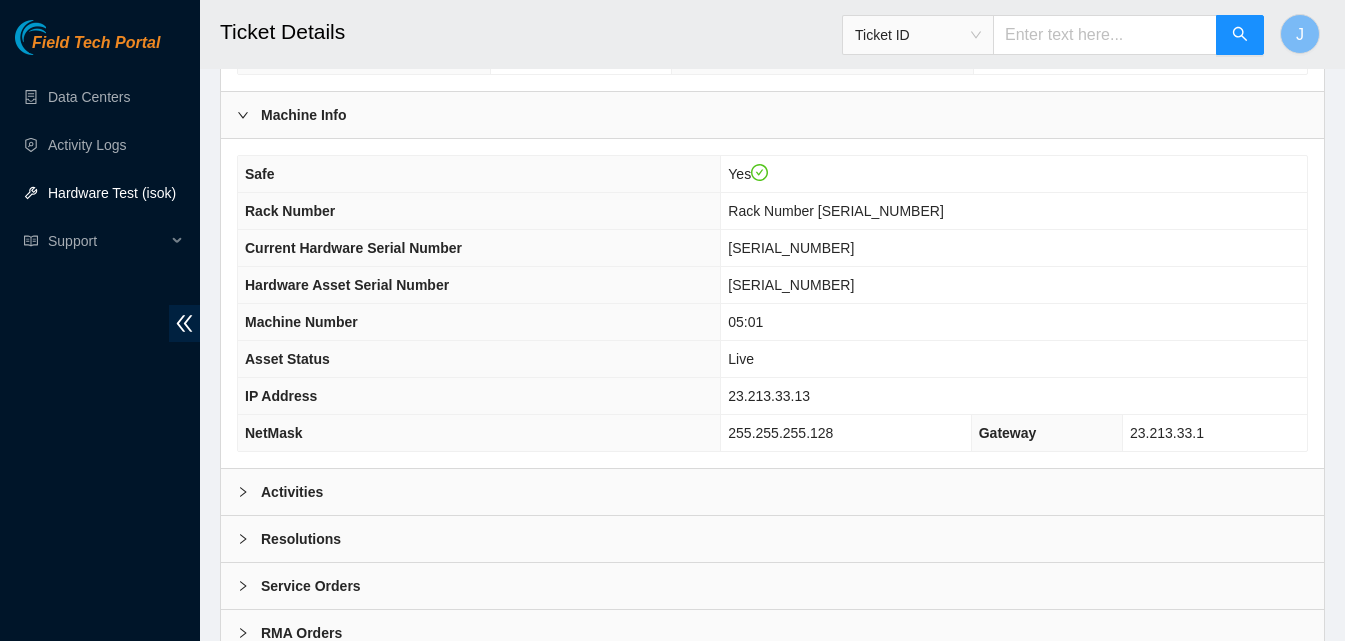 click on "Resolutions" at bounding box center (772, 539) 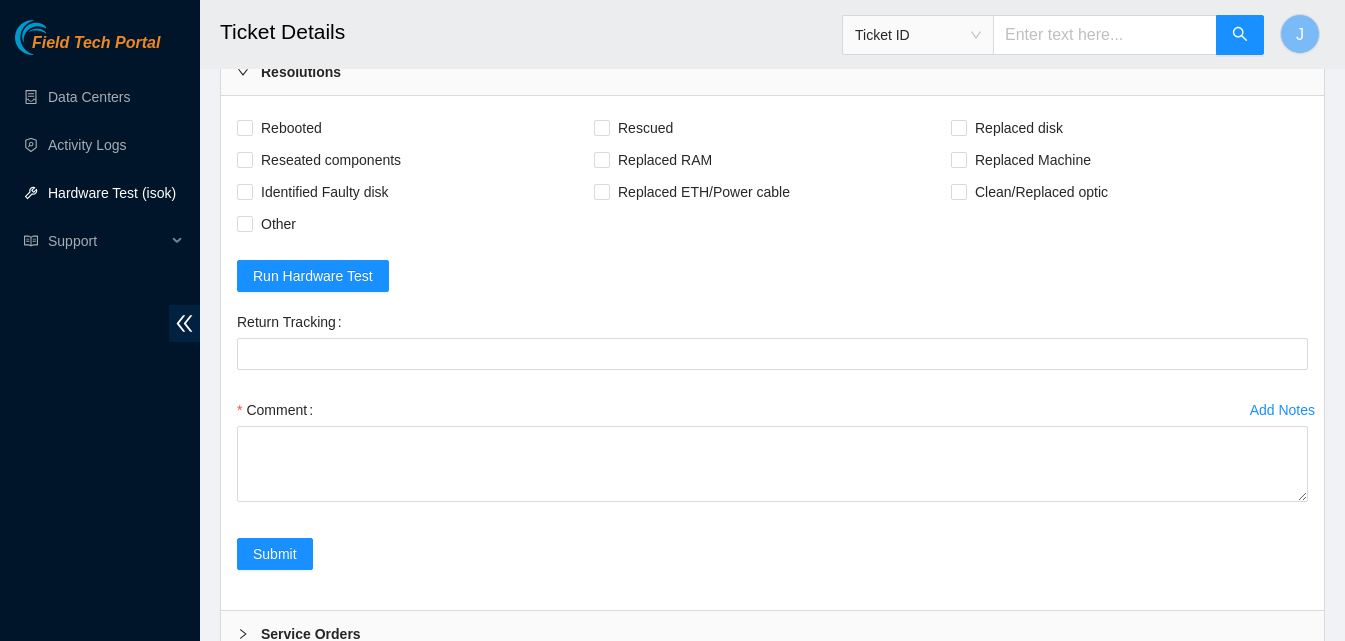 scroll, scrollTop: 1132, scrollLeft: 0, axis: vertical 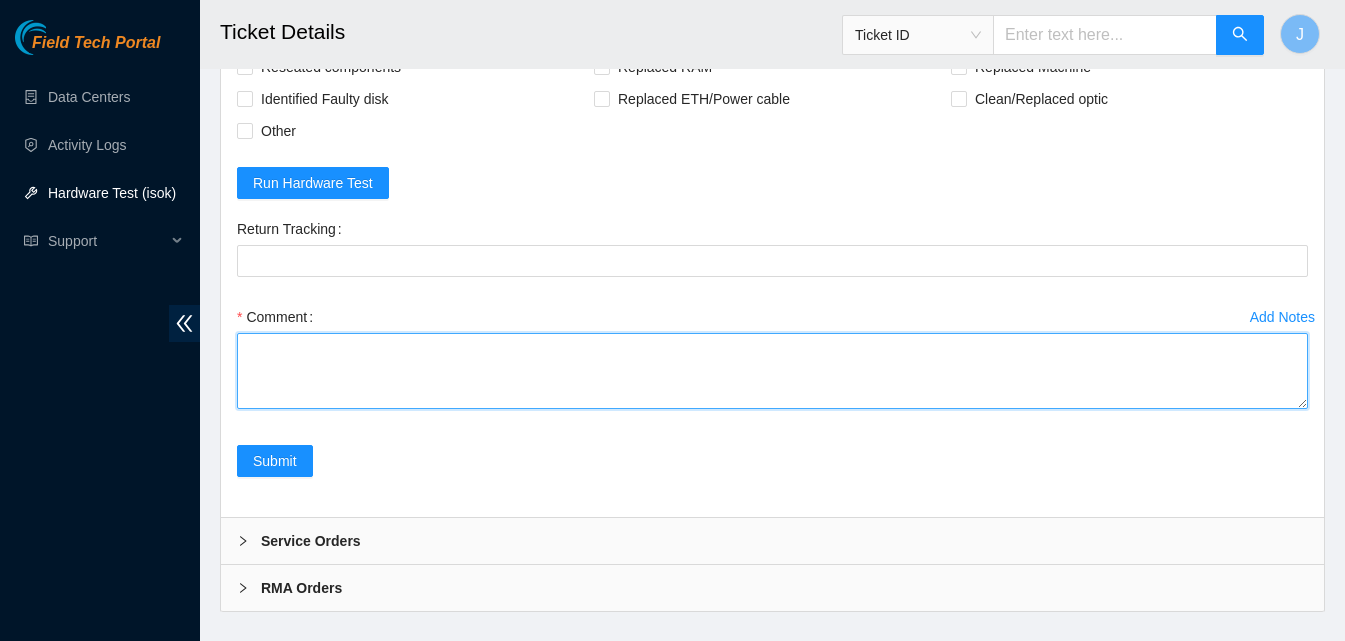 click on "Comment" at bounding box center [772, 371] 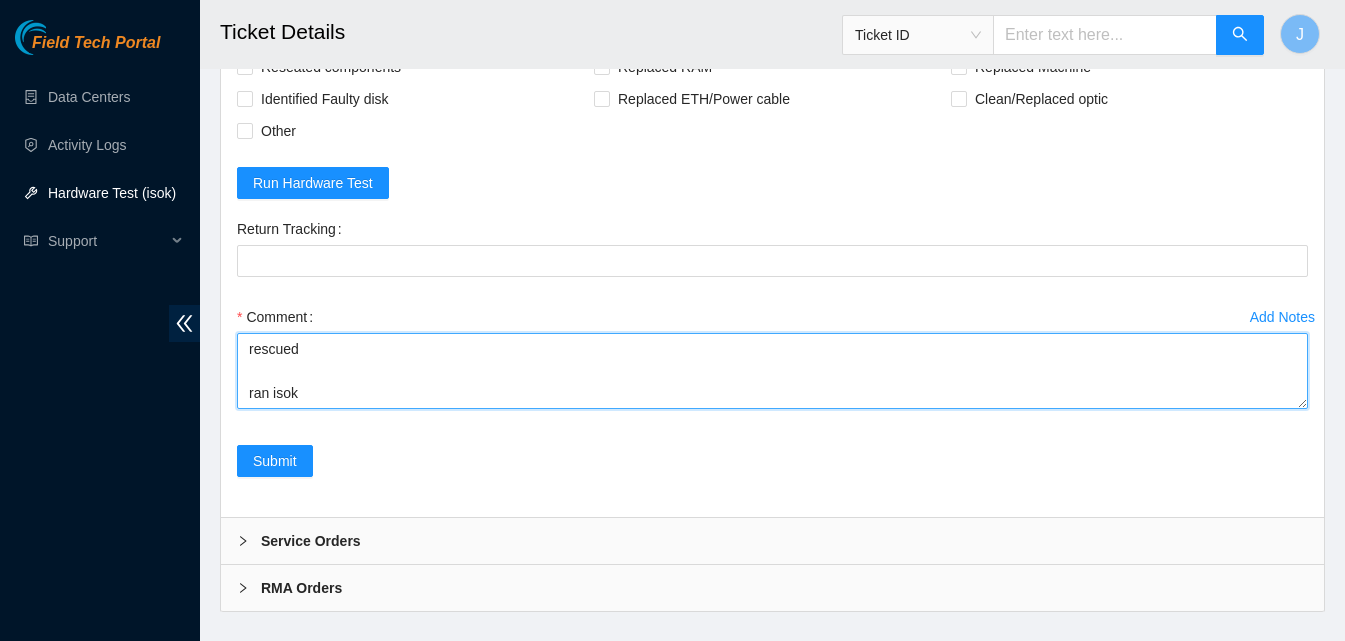 scroll, scrollTop: 38, scrollLeft: 0, axis: vertical 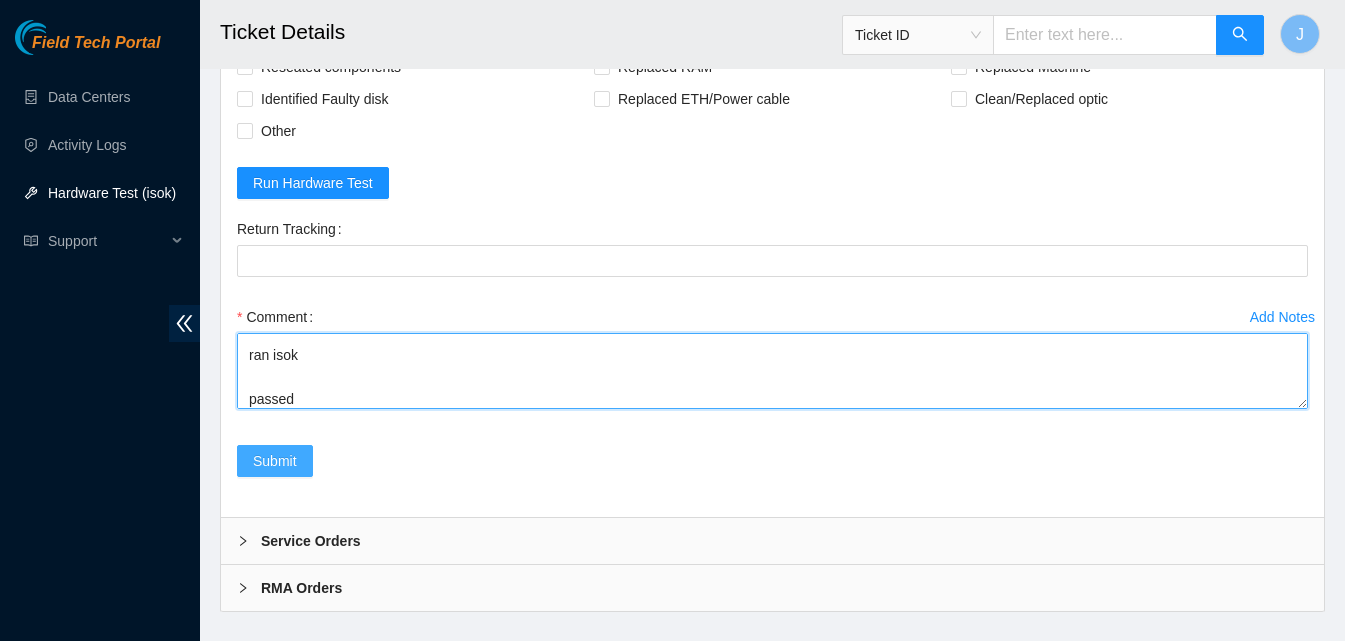 type on "rescued
ran isok
passed" 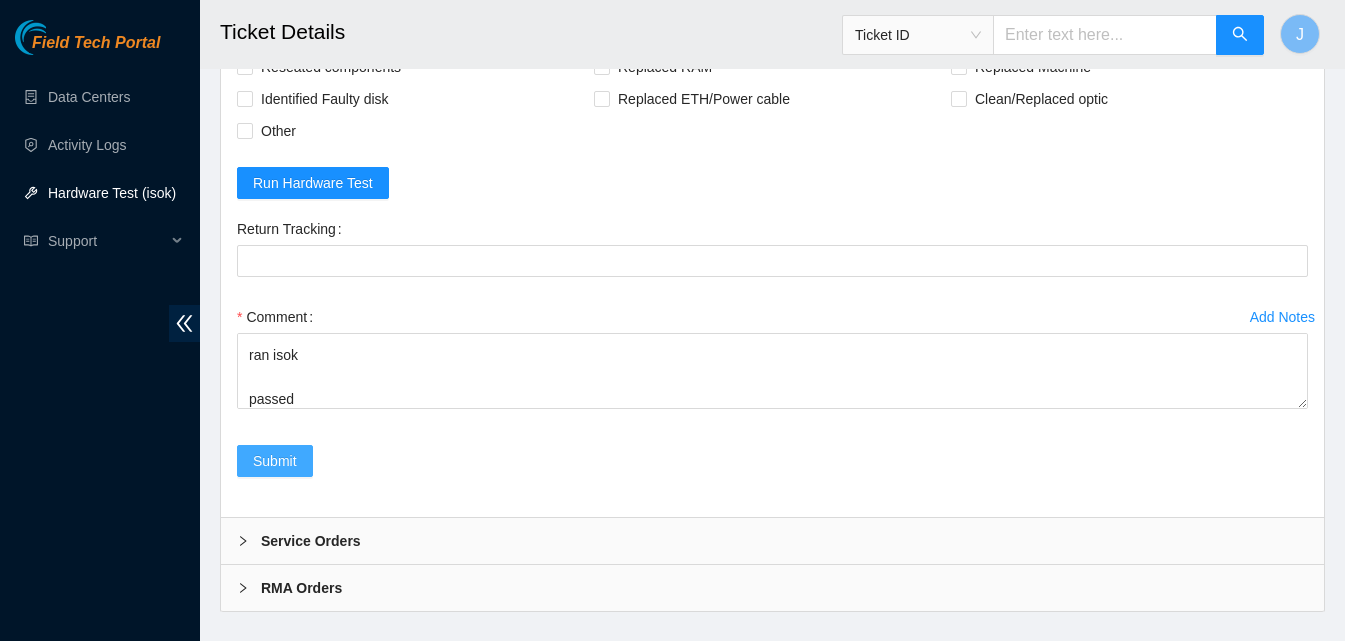 click on "Submit" at bounding box center [275, 461] 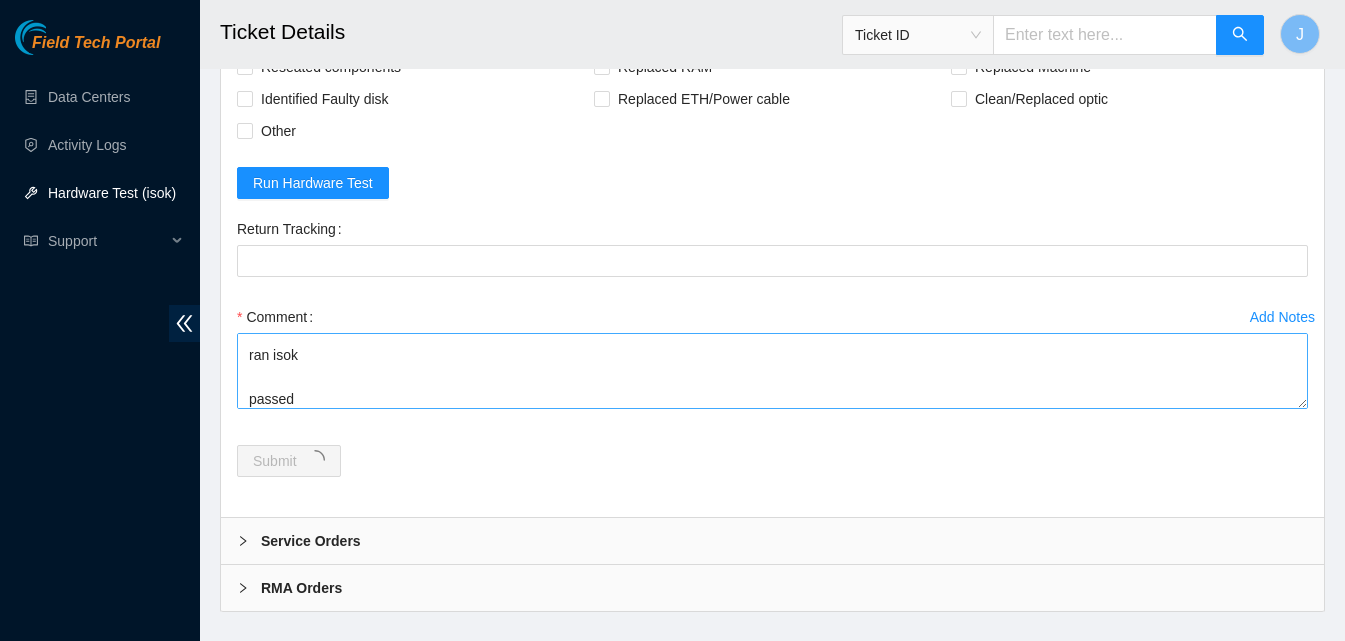 scroll, scrollTop: 0, scrollLeft: 0, axis: both 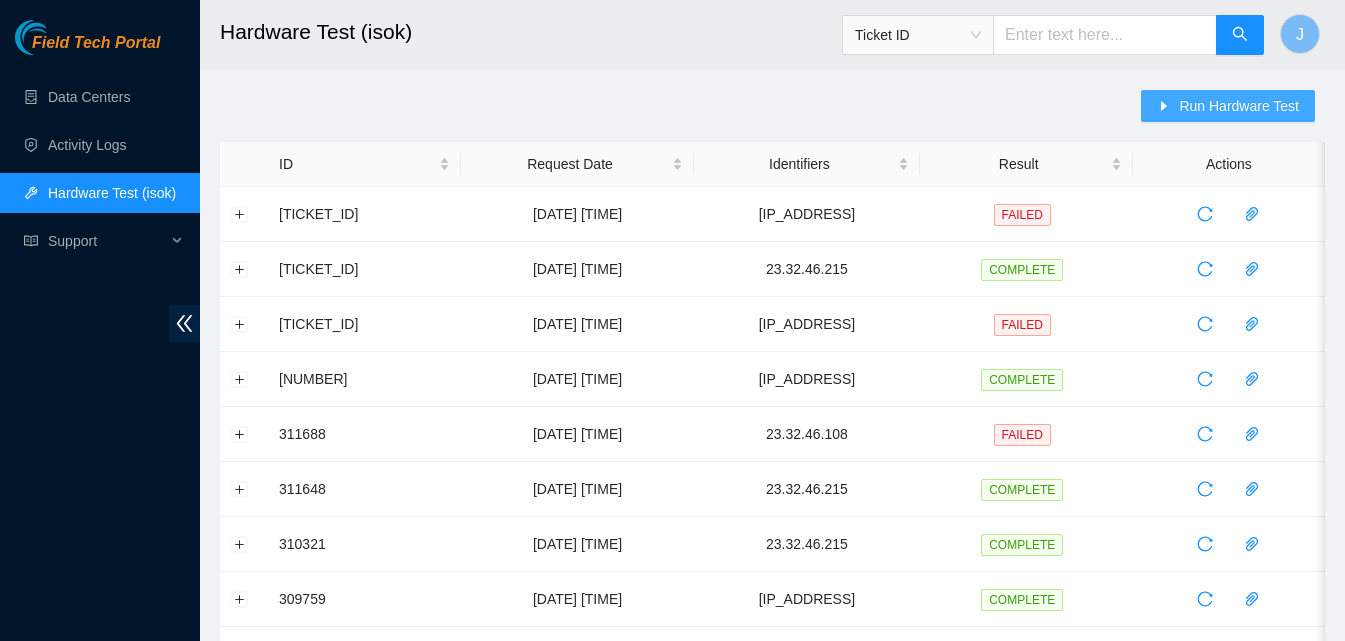 click on "Run Hardware Test" at bounding box center [1239, 106] 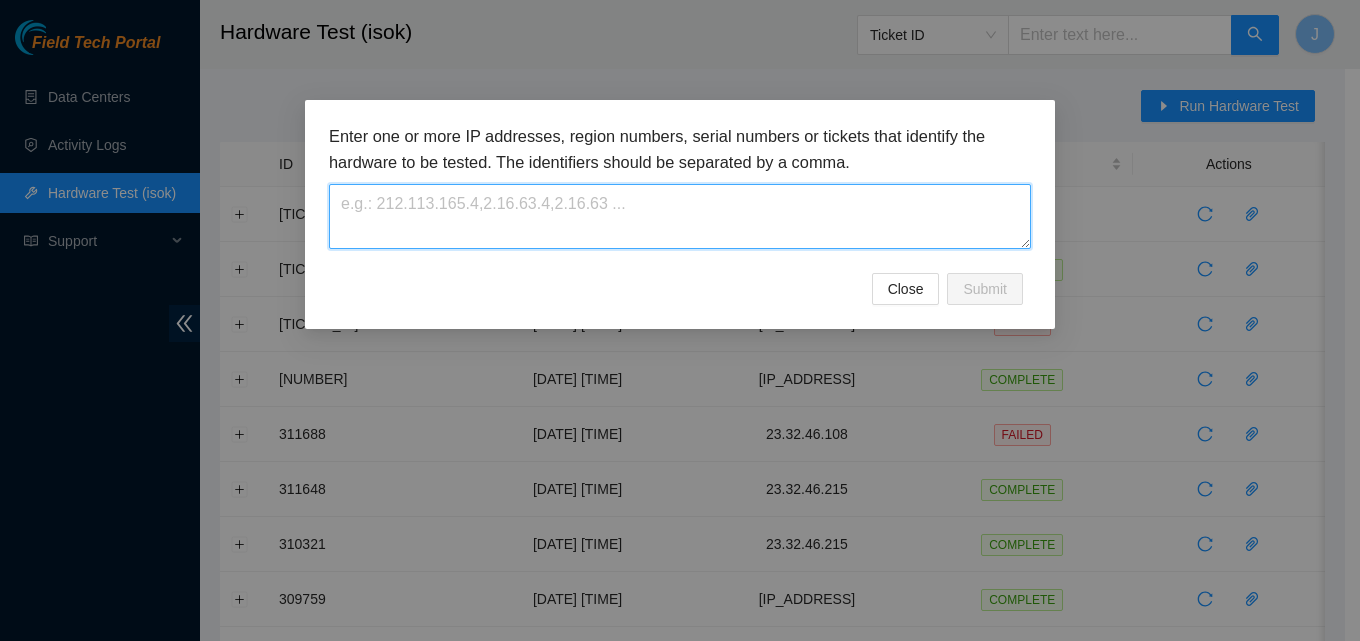 click at bounding box center [680, 216] 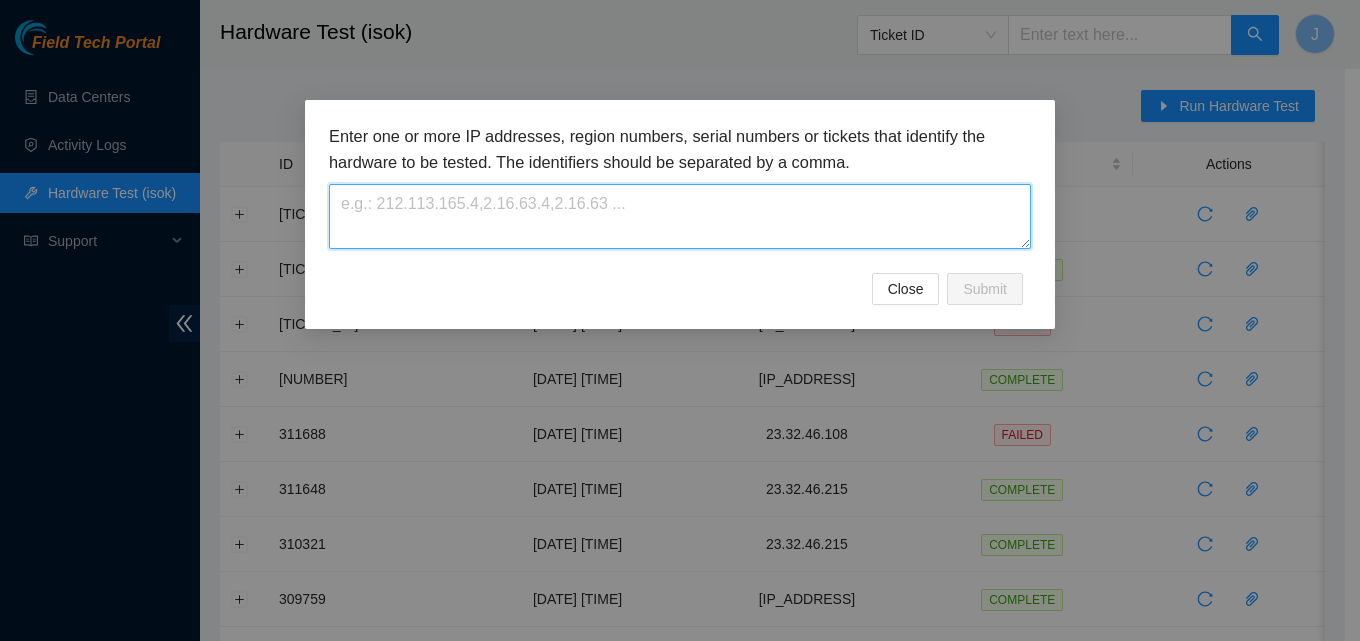 paste on "[IP_ADDRESS]" 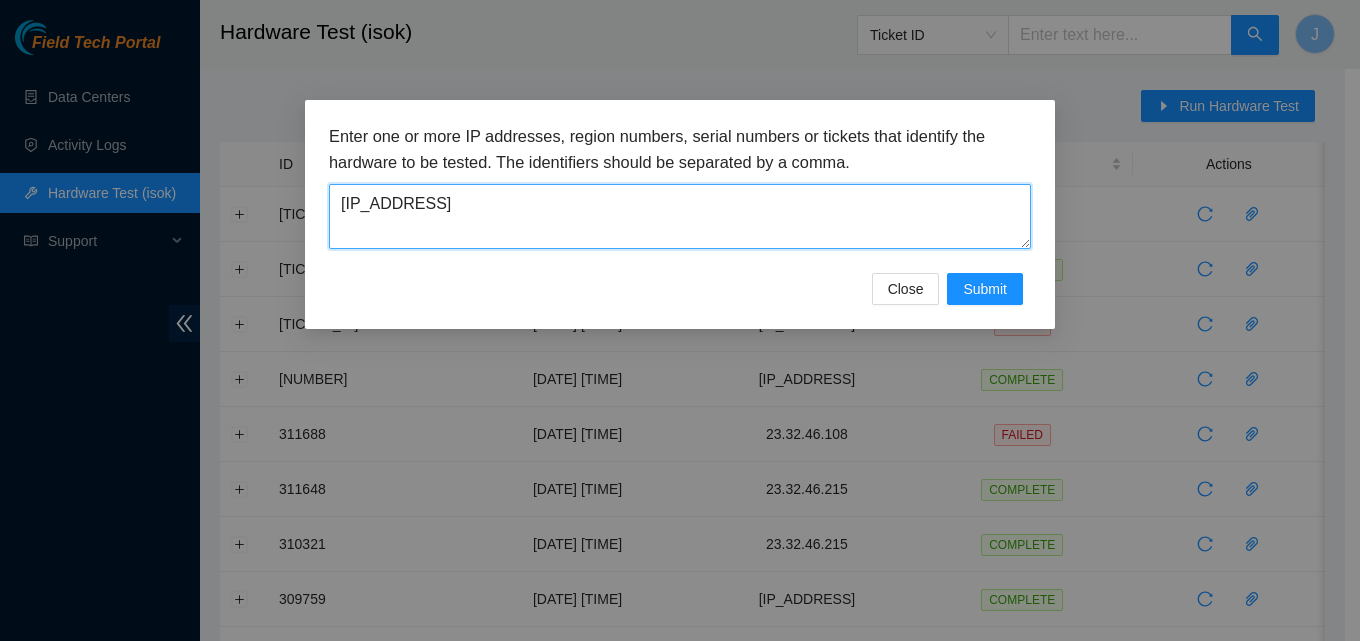 type on "[IP_ADDRESS]" 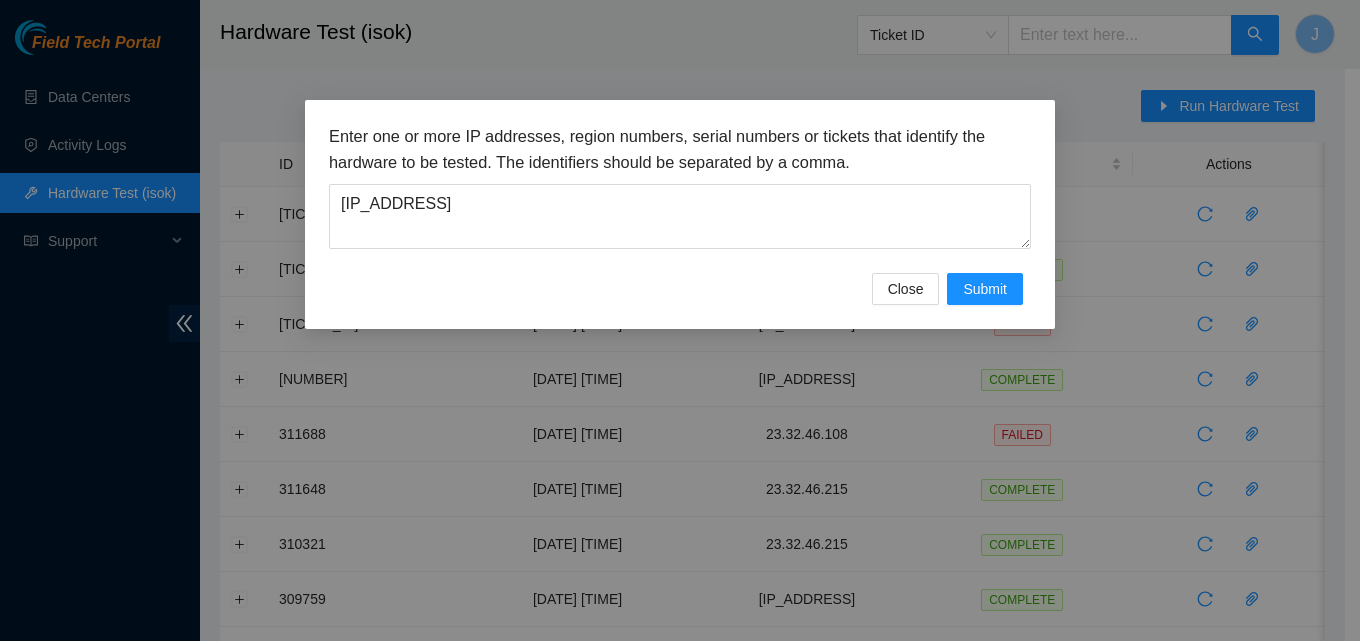 click on "Enter one or more IP addresses, region numbers, serial numbers or tickets that identify the hardware to be tested. The identifiers should be separated by a comma." at bounding box center (680, 149) 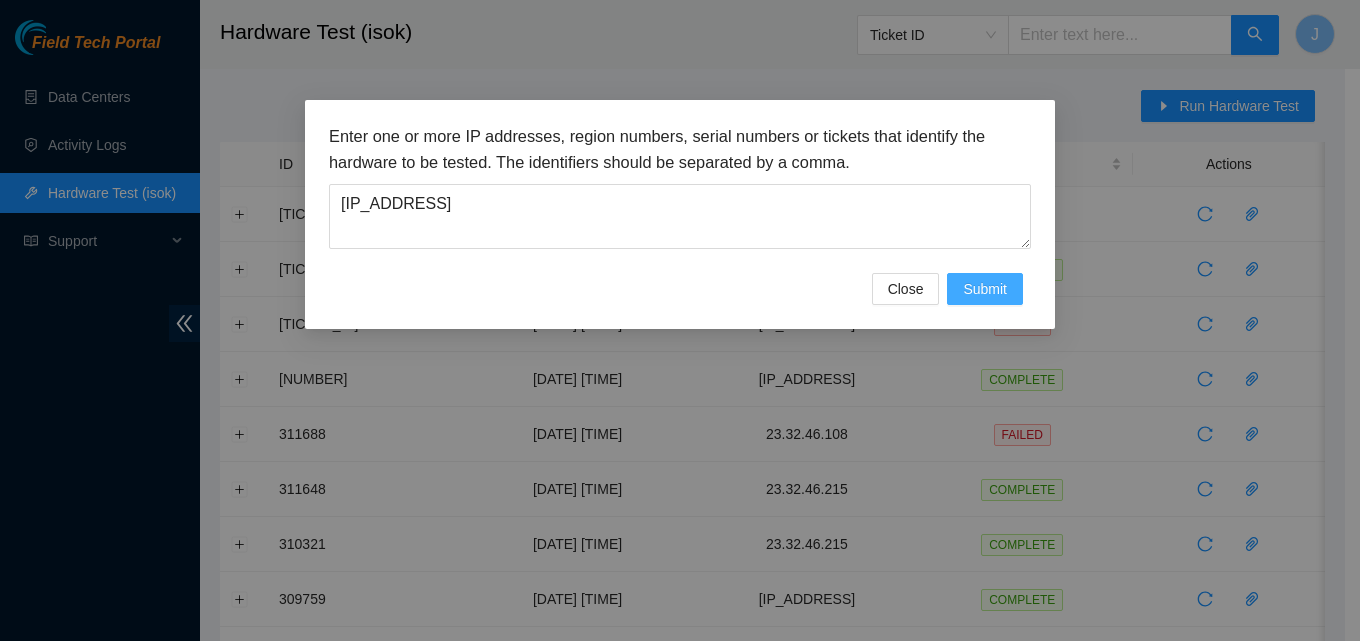 click on "Submit" at bounding box center [985, 289] 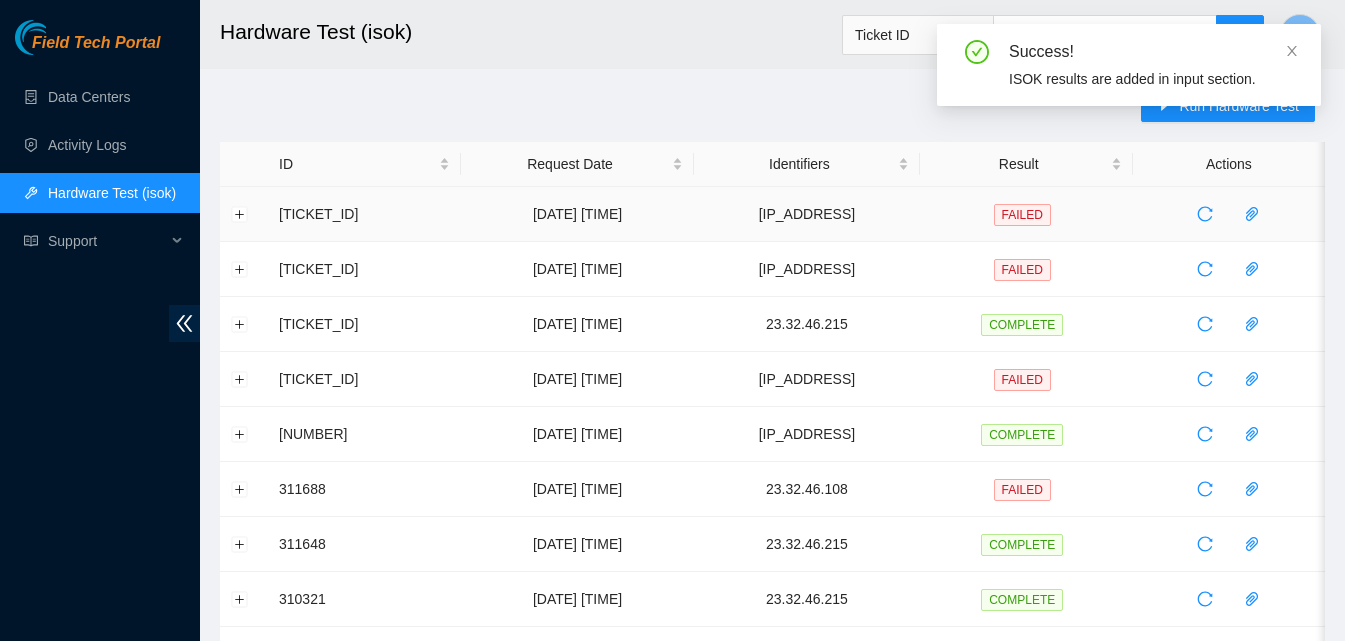 click at bounding box center (244, 214) 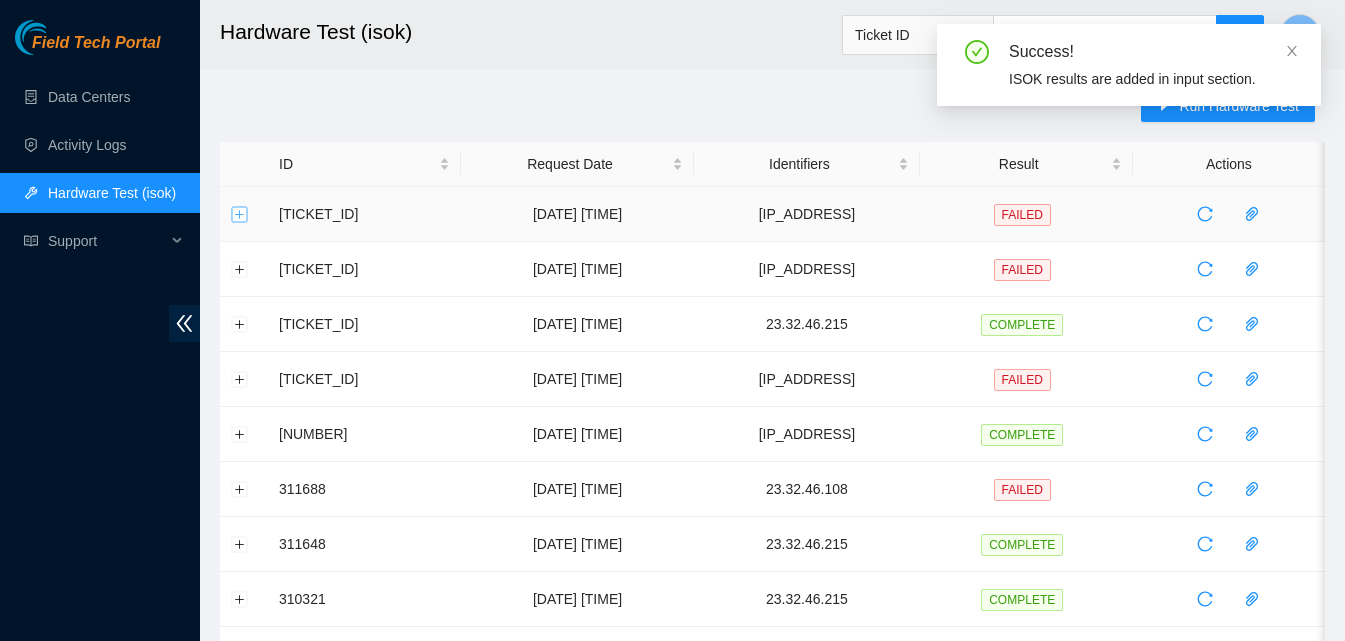 click at bounding box center (240, 214) 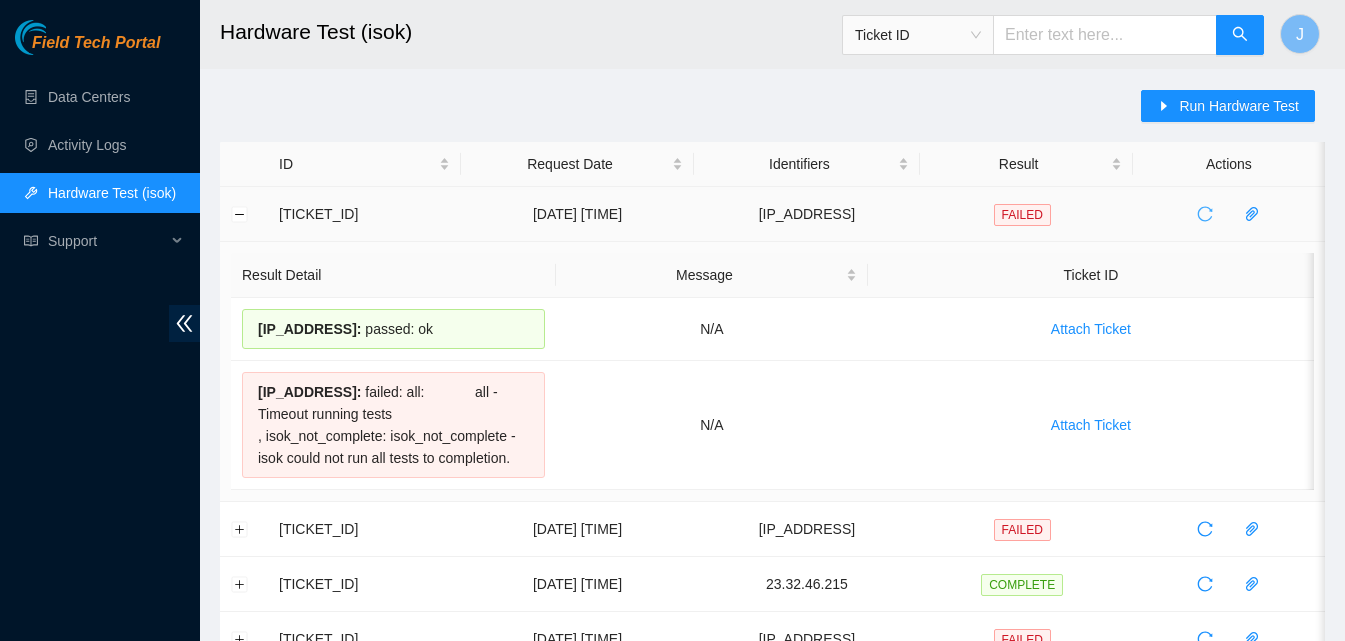 click 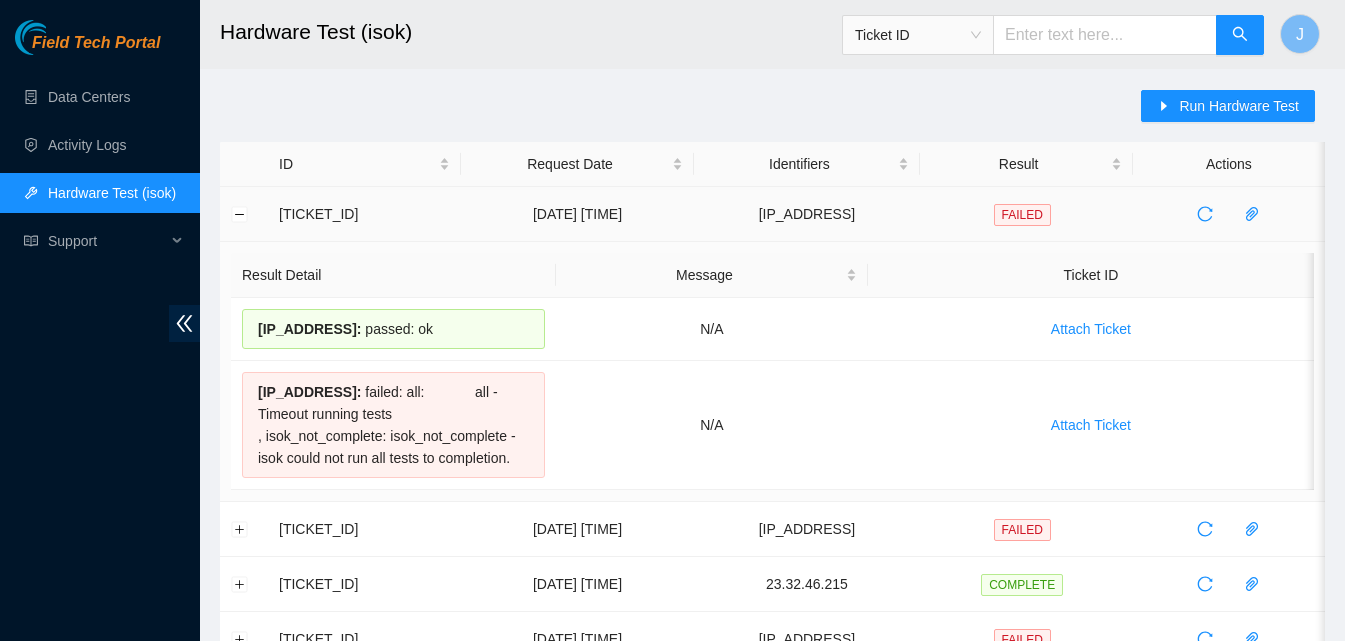 click on "[IP_ADDRESS]" at bounding box center [806, 214] 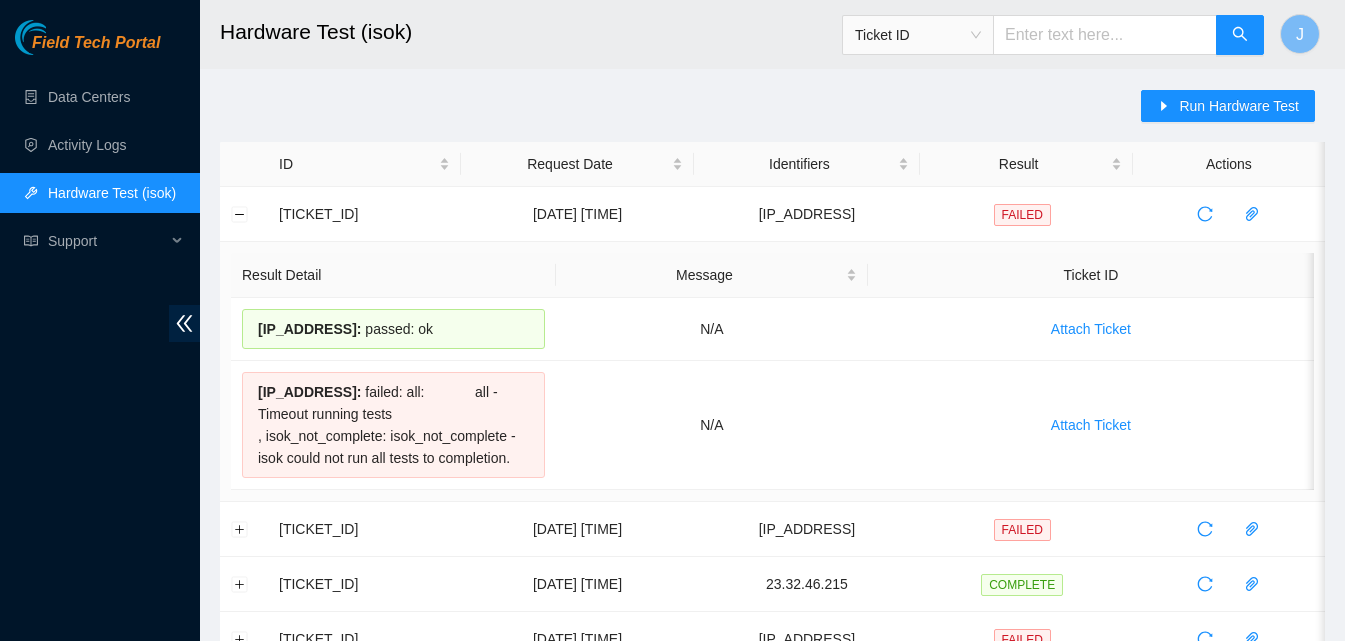 click on "Result Detail" at bounding box center [393, 275] 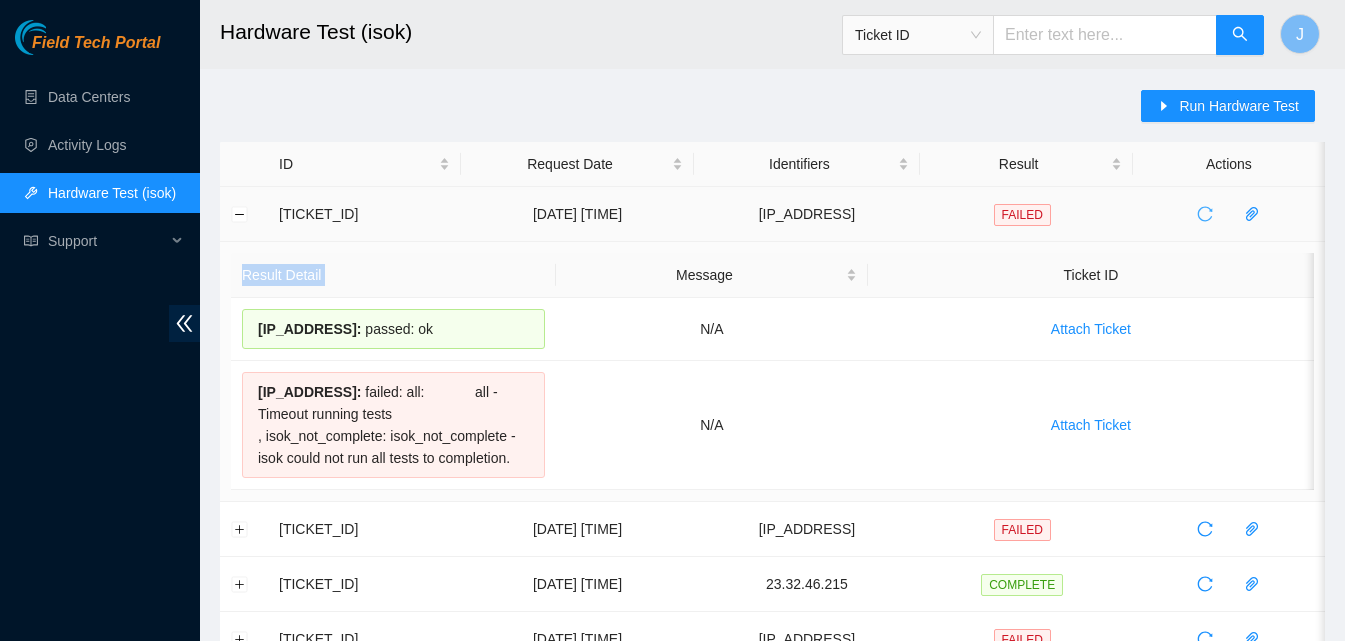 drag, startPoint x: 463, startPoint y: 291, endPoint x: 1209, endPoint y: 228, distance: 748.65546 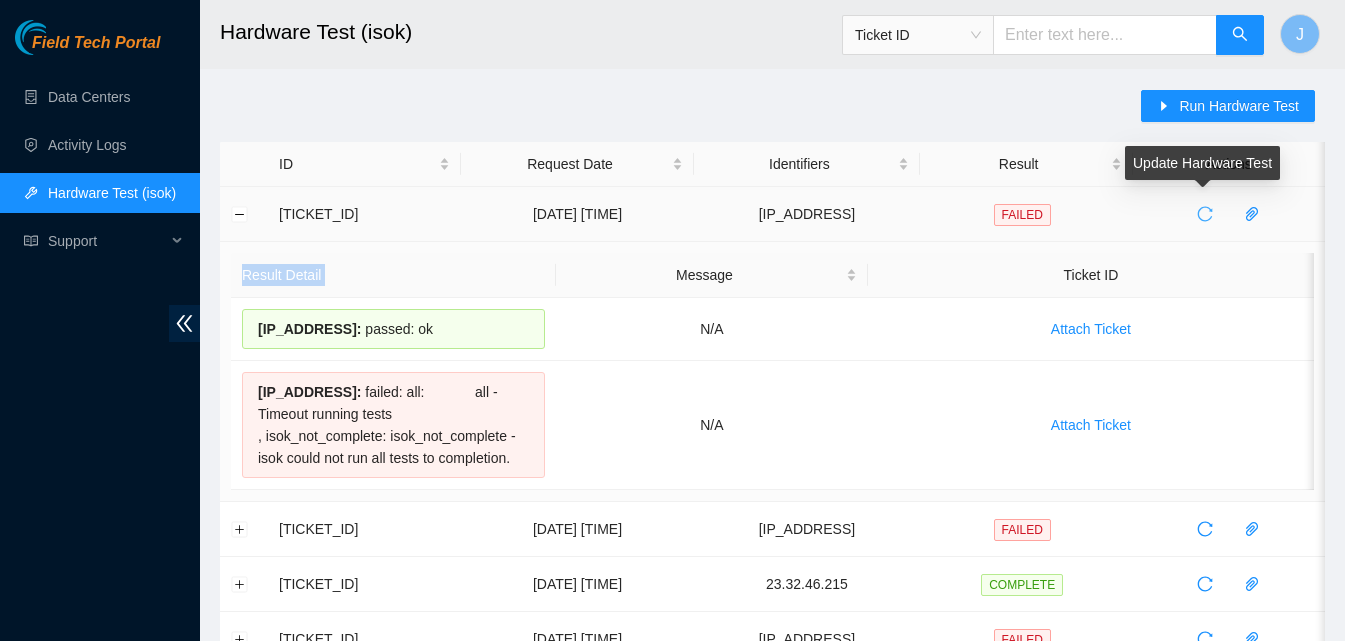 click at bounding box center [1205, 214] 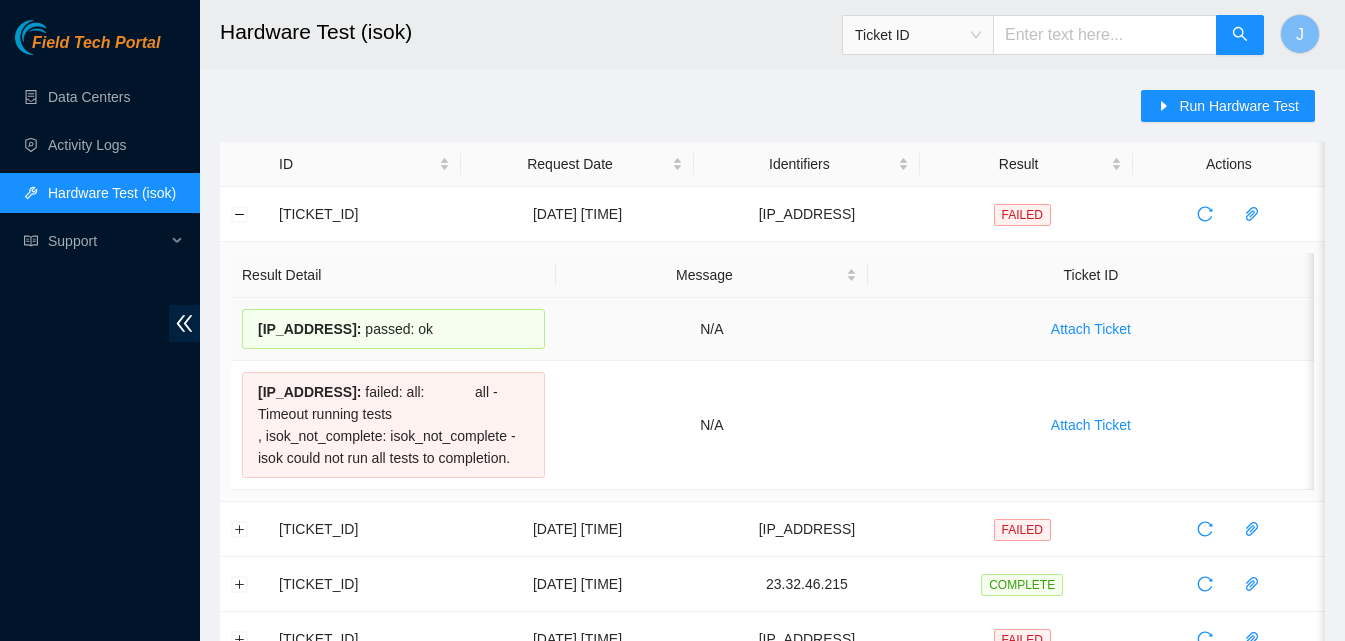click on "N/A" at bounding box center [712, 329] 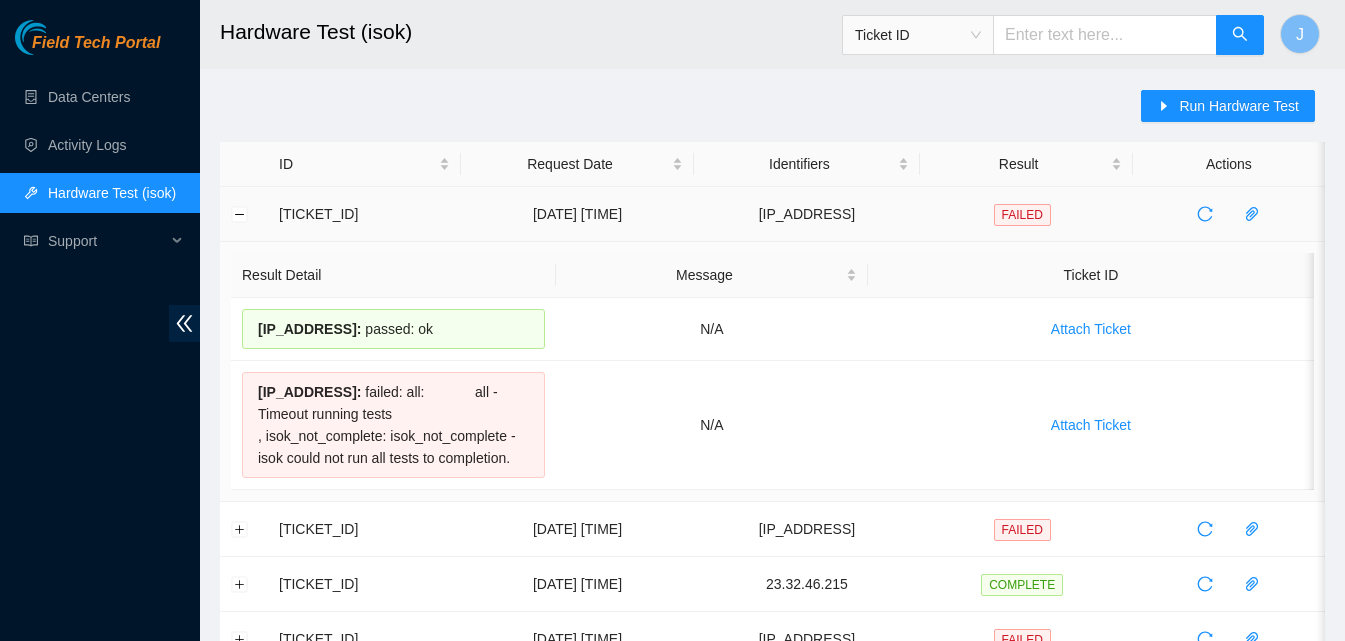 click at bounding box center [1229, 214] 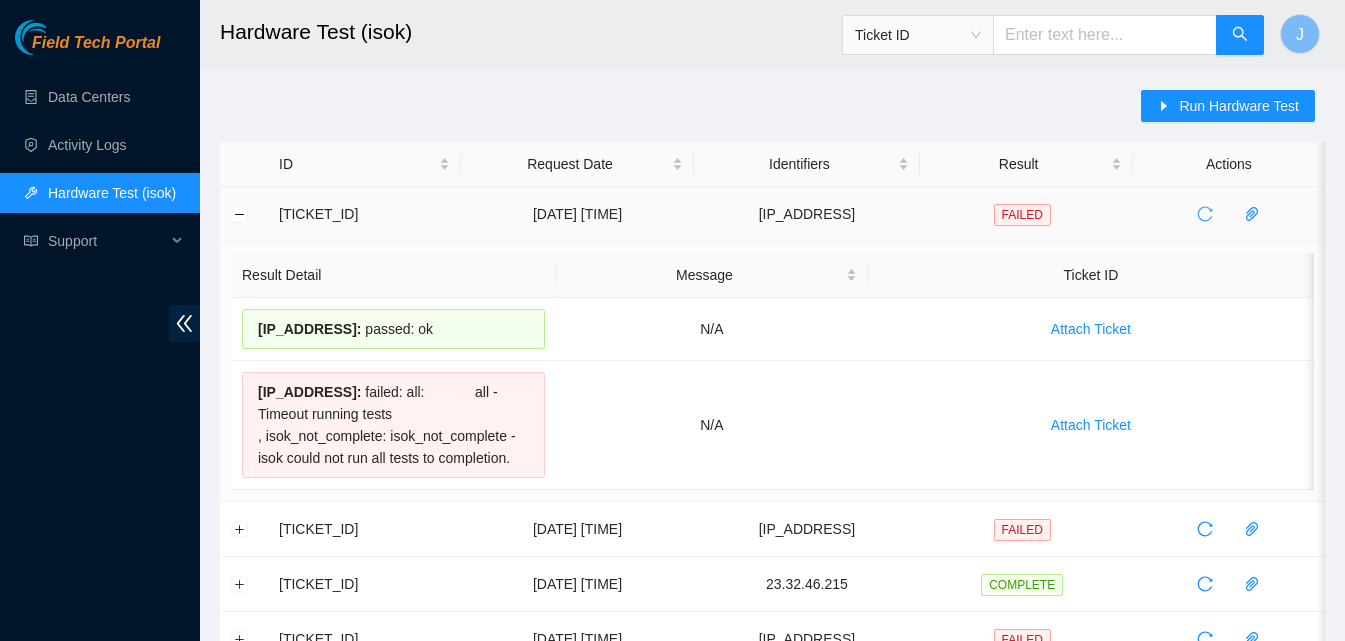click 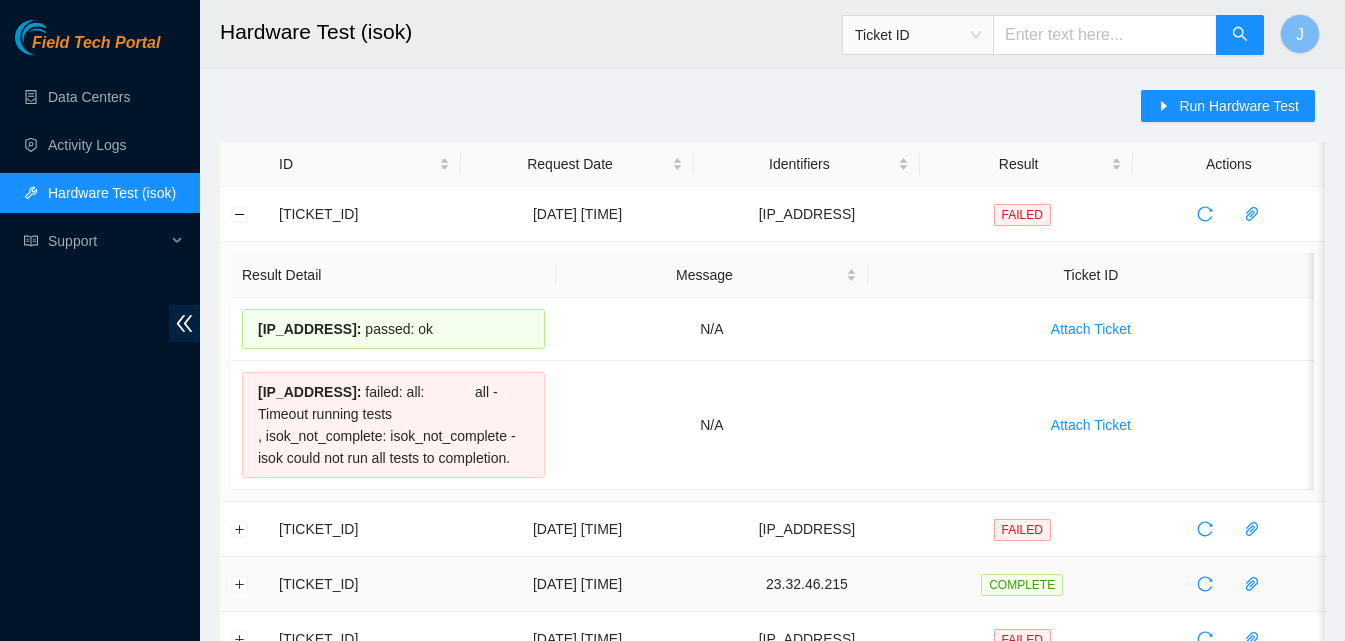 click on "[DATE] [TIME]" at bounding box center [577, 584] 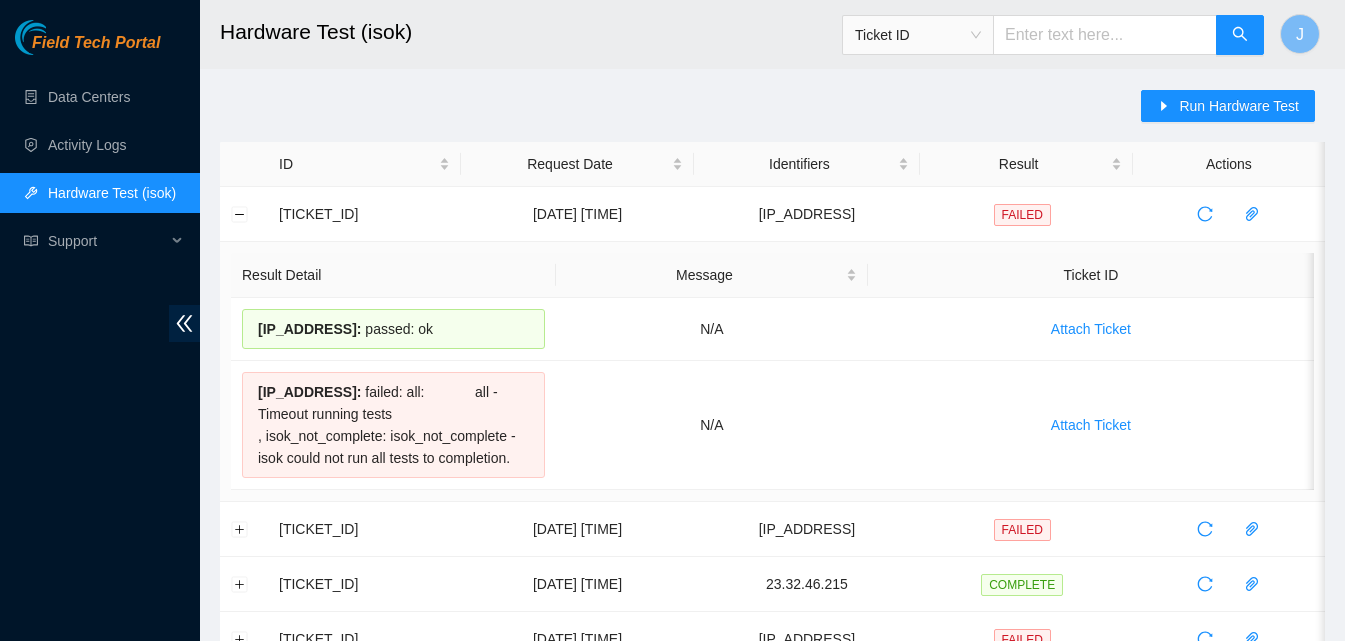 click on "Hardware Test (isok)    Ticket ID J Run Hardware Test ID Request Date Identifiers Result Actions             [TICKET_ID] [DATE] [TIME] [IP_ADDRESS] FAILED     Result Detail Message Ticket ID       [IP_ADDRESS]  :     passed: ok N/A Attach Ticket [IP_ADDRESS]  :     failed: all:             all - Timeout running tests
, isok_not_complete: isok_not_complete - isok could not run all tests to completion.
N/A Attach Ticket [TICKET_ID] [DATE] [TIME] [IP_ADDRESS] FAILED     [TICKET_ID] [DATE] [TIME] [IP_ADDRESS] COMPLETE     [TICKET_ID] [DATE] [TIME] [IP_ADDRESS] FAILED     [TICKET_ID] [DATE] [TIME] [IP_ADDRESS] COMPLETE     [TICKET_ID] [DATE] [TIME] [IP_ADDRESS] FAILED     [TICKET_ID] [DATE] [TIME] [IP_ADDRESS] COMPLETE     [TICKET_ID] [DATE] [TIME] [IP_ADDRESS] COMPLETE     [TICKET_ID] [DATE] [TIME] [IP_ADDRESS] COMPLETE     [TICKET_ID] [DATE] [TIME] [IP_ADDRESS] COMPLETE     [TICKET_ID] [DATE] [TIME] [IP_ADDRESS] COMPLETE     [TICKET_ID] [DATE] [TIME] [IP_ADDRESS] COMPLETE     [TICKET_ID] [DATE] [TIME] [IP_ADDRESS] COMPLETE     [TICKET_ID] [DATE] [TIME] [IP_ADDRESS] COMPLETE" at bounding box center [772, 815] 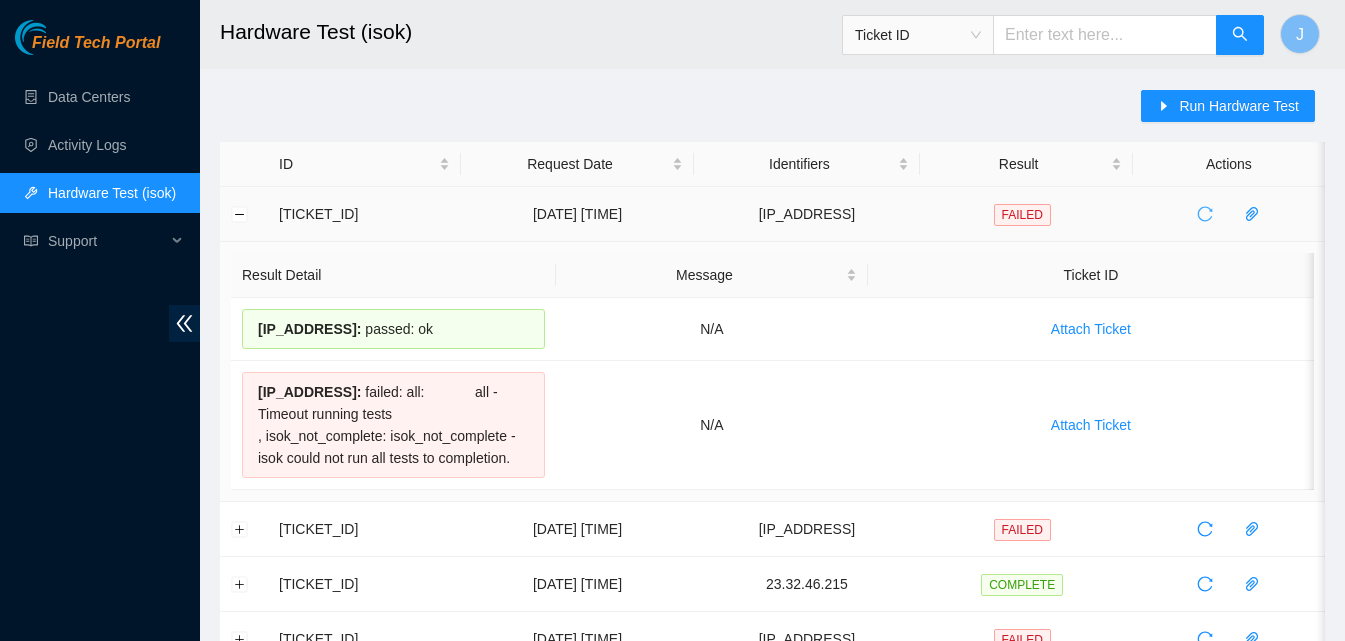 click at bounding box center (1205, 214) 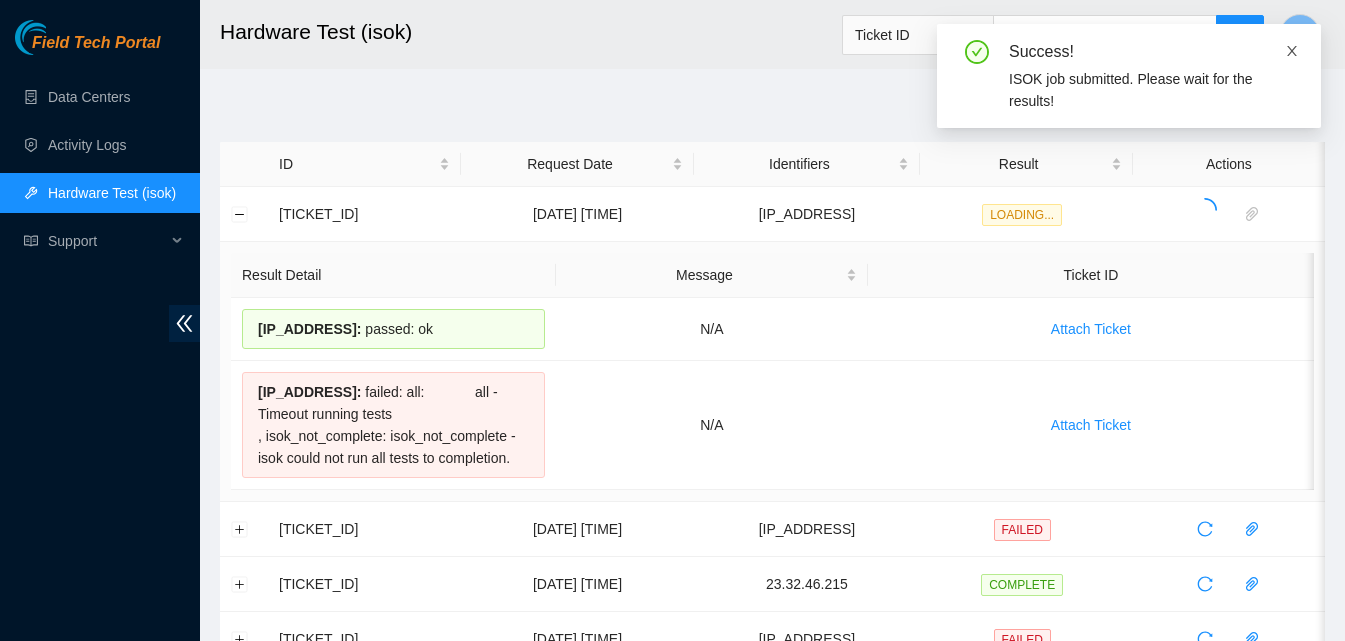 click 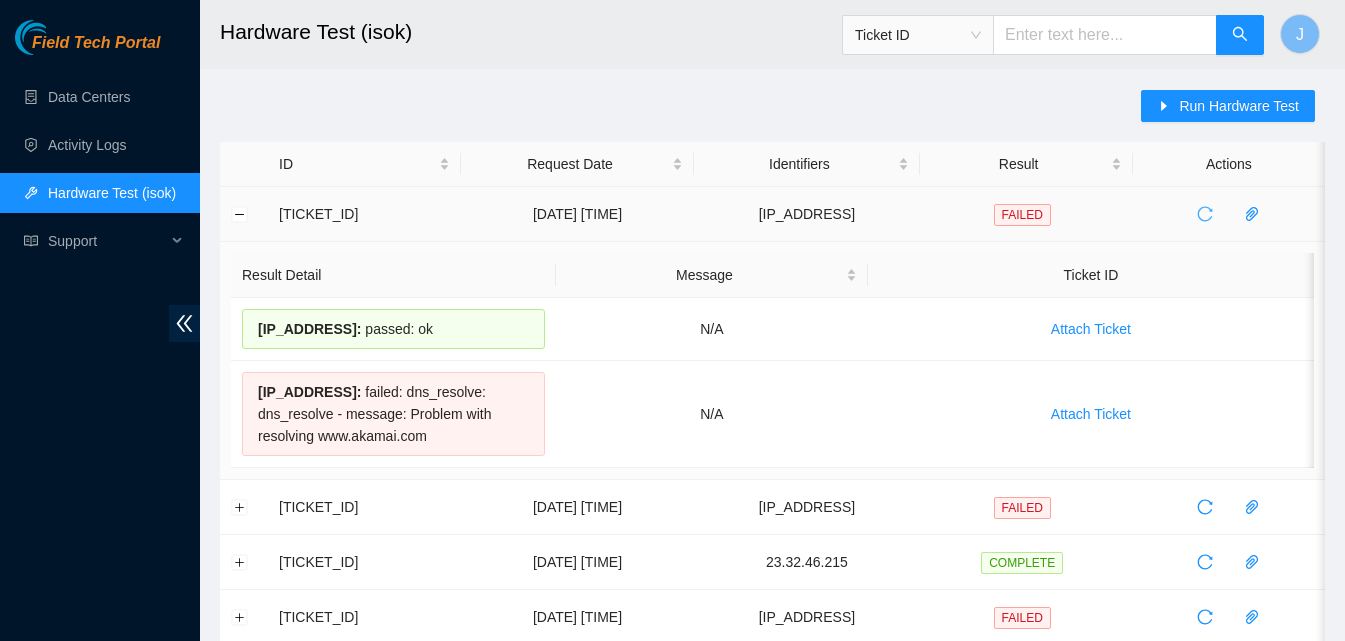 click 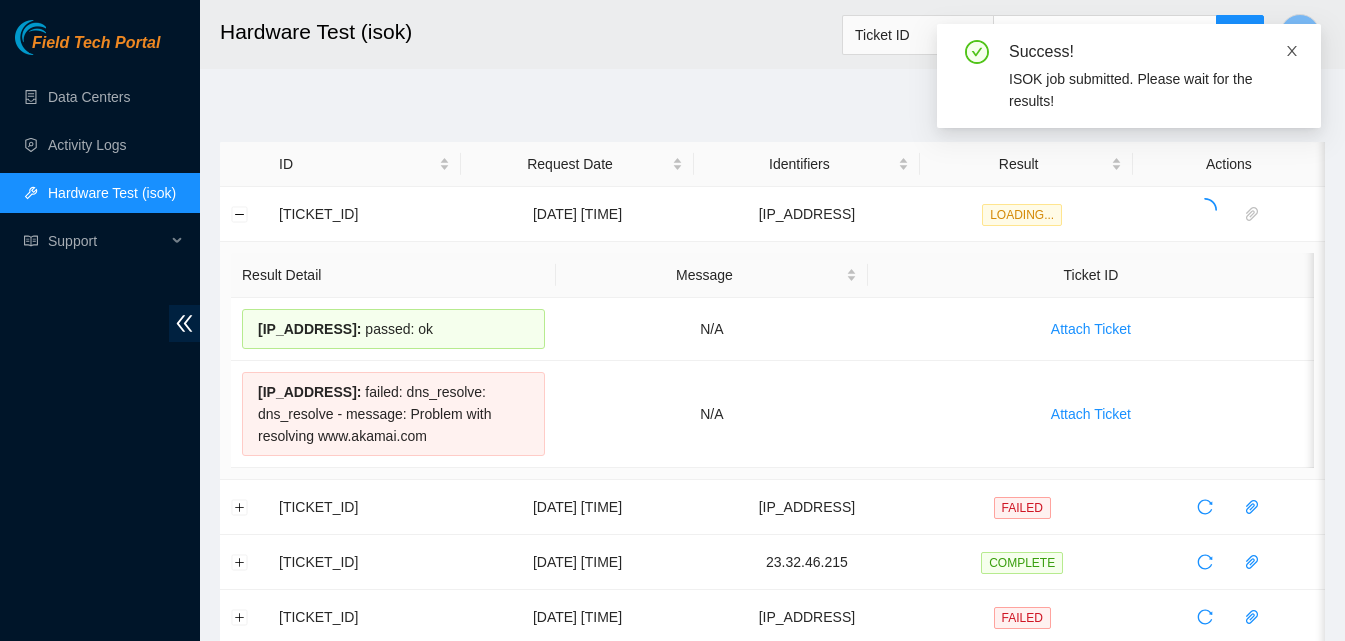 click 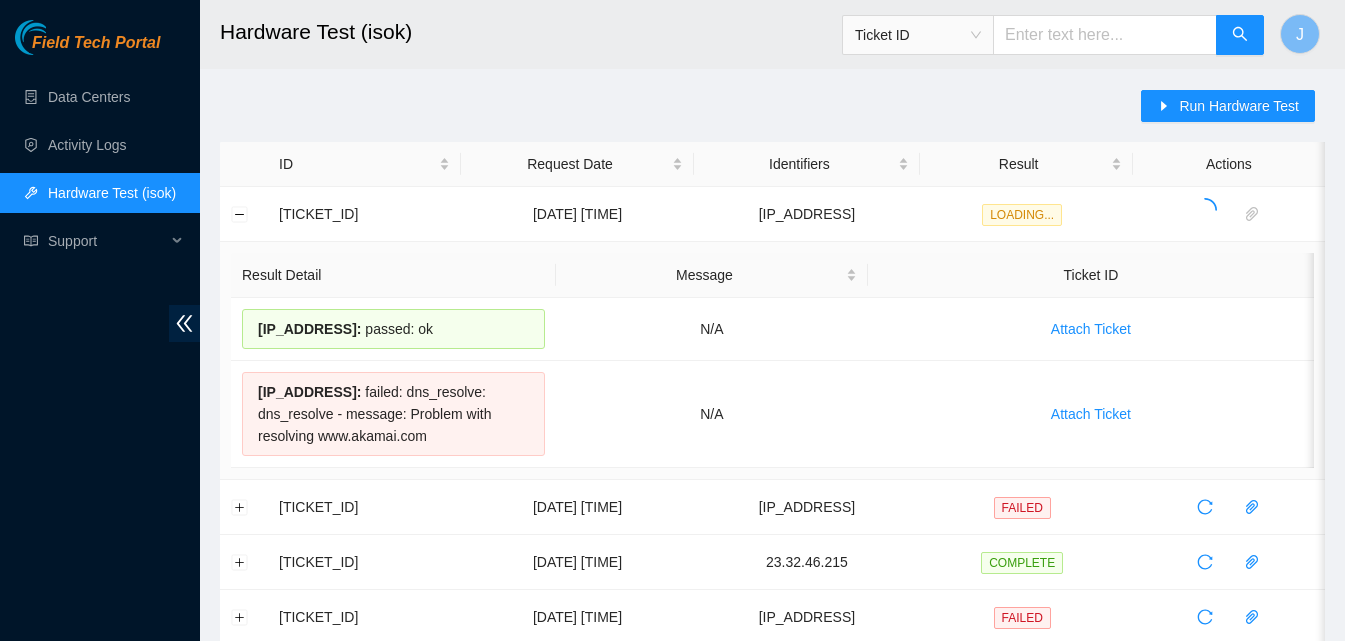click on "Run Hardware Test ID Request Date Identifiers Result Actions             [TICKET_ID] [DATE] [TIME] [IP_ADDRESS]LOADING...   Result Detail Message Ticket ID       [IP_ADDRESS]  :     passed: ok N/A Attach Ticket [IP_ADDRESS]  :     failed: dns_resolve:     dns_resolve - message: Problem with resolving www.akamai.com
N/A Attach Ticket [TICKET_ID] [DATE] [TIME] [IP_ADDRESS] FAILED     [TICKET_ID] [DATE] [TIME] [IP_ADDRESS] COMPLETE     [TICKET_ID] [DATE] [TIME] [IP_ADDRESS] FAILED     [TICKET_ID] [DATE] [TIME] [IP_ADDRESS] COMPLETE     [TICKET_ID] [DATE] [TIME] [IP_ADDRESS] FAILED     [TICKET_ID] [DATE] [TIME] [IP_ADDRESS] COMPLETE     [TICKET_ID] [DATE] [TIME] [IP_ADDRESS] COMPLETE     [TICKET_ID] [DATE] [TIME] [IP_ADDRESS] COMPLETE     [TICKET_ID] [DATE] [TIME] [IP_ADDRESS] COMPLETE     [TICKET_ID] [DATE] [TIME] [IP_ADDRESS] COMPLETE     [TICKET_ID] [DATE] [TIME] [IP_ADDRESS] COMPLETE     [TICKET_ID] [DATE] [TIME] [IP_ADDRESS] COMPLETE     [TICKET_ID] [DATE] [TIME] [IP_ADDRESS]" at bounding box center (772, 839) 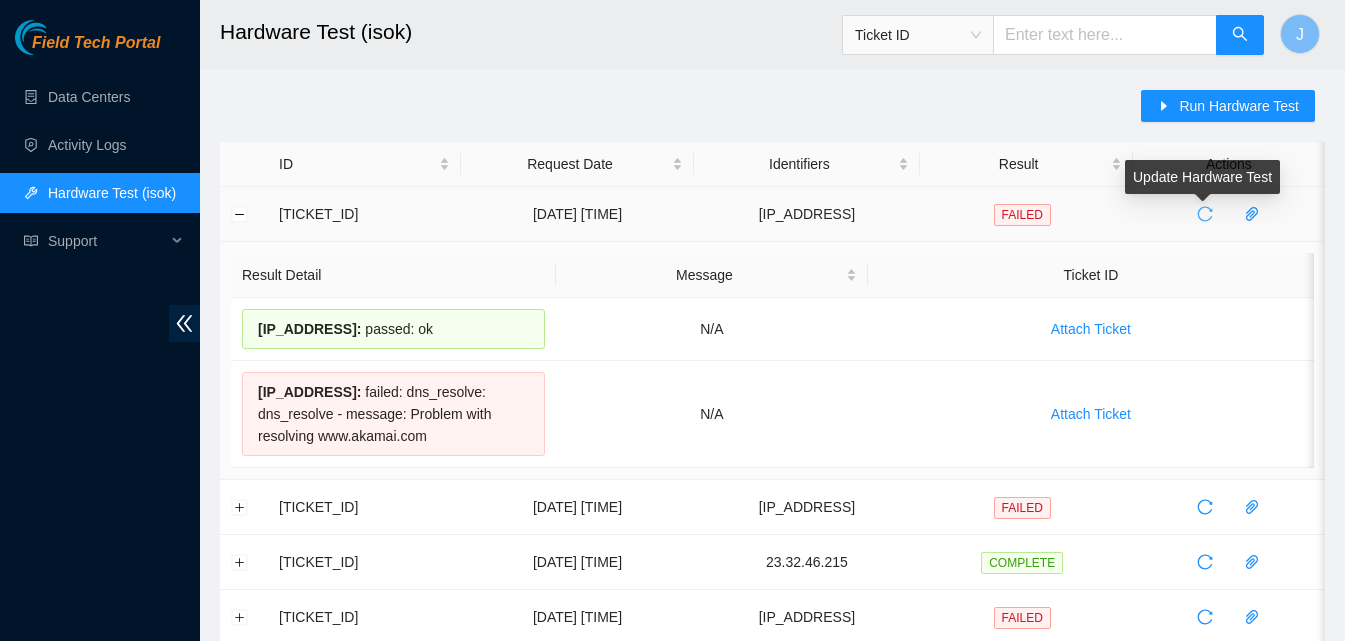 click at bounding box center [1205, 214] 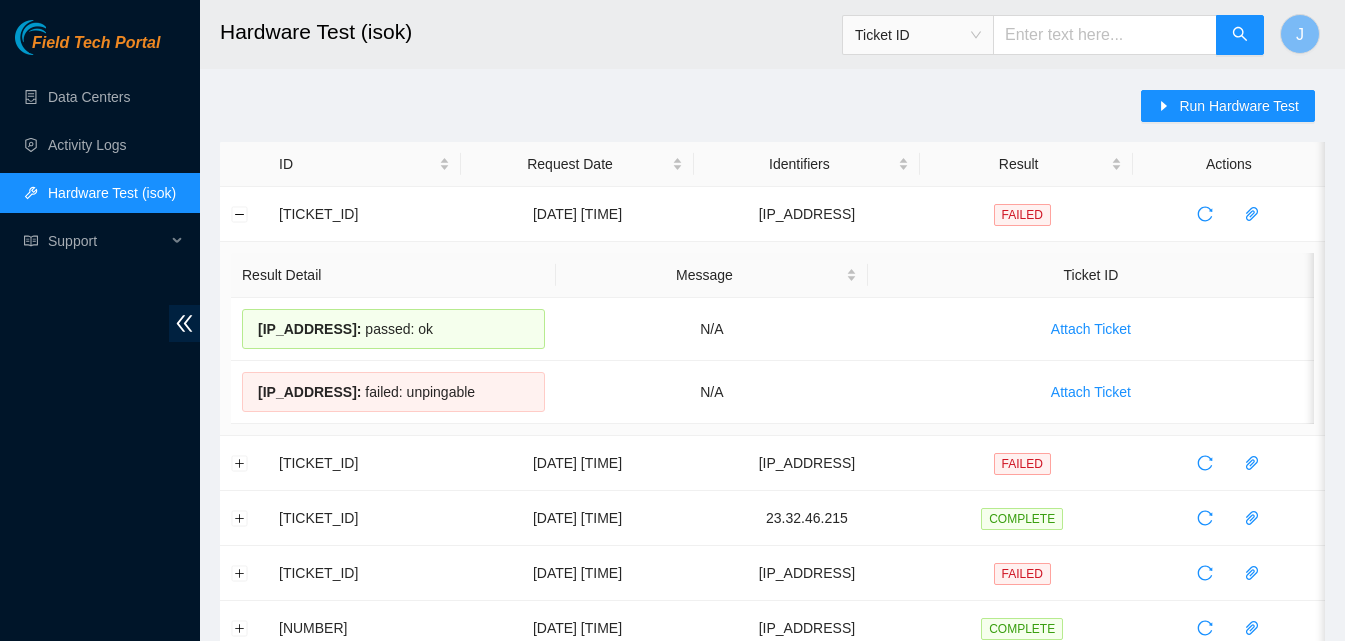 click on "Run Hardware Test ID Request Date Identifiers Result Actions             [TICKET_ID] [DATE] [TIME] [IP_ADDRESS] FAILED     Result Detail Message Ticket ID       [IP_ADDRESS]  :     passed: ok N/A Attach Ticket [IP_ADDRESS]  :     failed: ok N/A Attach Ticket [TICKET_ID] [DATE] [TIME] [IP_ADDRESS] FAILED     [TICKET_ID] [DATE] [TIME] [IP_ADDRESS] COMPLETE     [TICKET_ID] [DATE] [TIME] [IP_ADDRESS] FAILED     [TICKET_ID] [DATE] [TIME] [IP_ADDRESS] COMPLETE     [TICKET_ID] [DATE] [TIME] [IP_ADDRESS] FAILED     [TICKET_ID] [DATE] [TIME] [IP_ADDRESS] COMPLETE     [TICKET_ID] [DATE] [TIME] [IP_ADDRESS] COMPLETE     [TICKET_ID] [DATE] [TIME] [IP_ADDRESS] COMPLETE     [TICKET_ID] [DATE] [TIME] [IP_ADDRESS] COMPLETE     [TICKET_ID] [DATE] [TIME] [IP_ADDRESS] COMPLETE     [TICKET_ID] [DATE] [TIME] [IP_ADDRESS] COMPLETE     [TICKET_ID] [DATE] [TIME] [IP_ADDRESS] COMPLETE     [TICKET_ID] [DATE] [TIME] [IP_ADDRESS] FAILED     [TICKET_ID]" at bounding box center [772, 817] 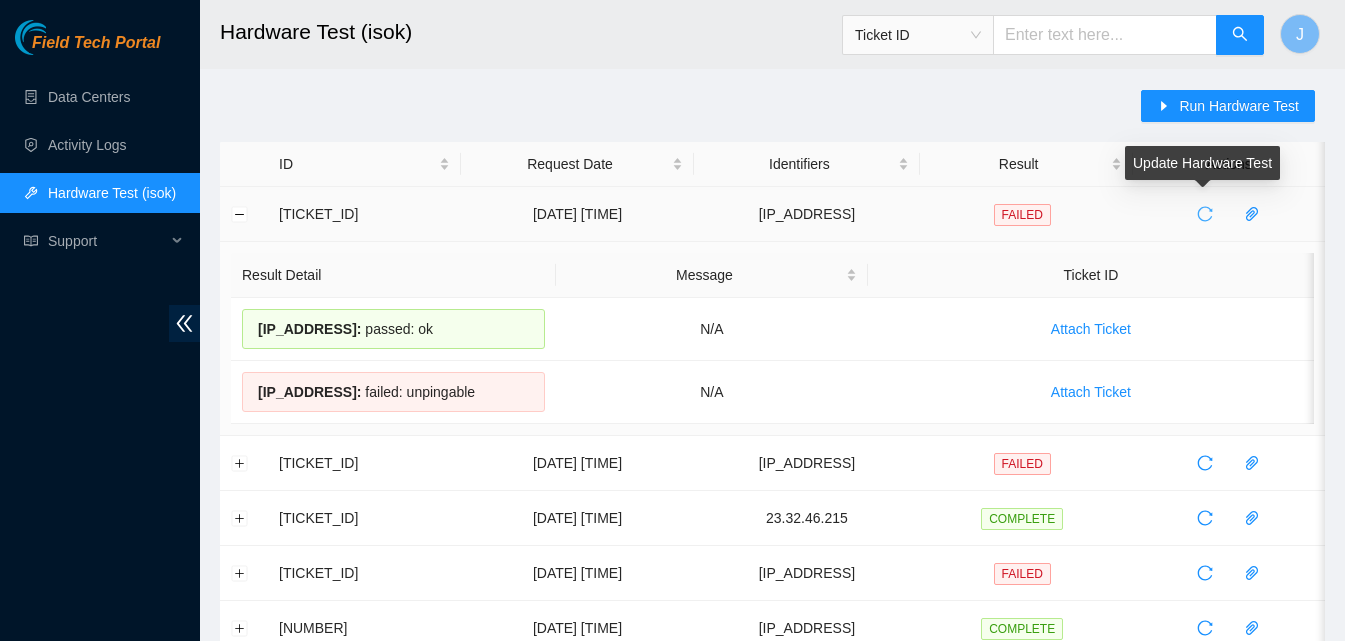 click at bounding box center [1205, 214] 